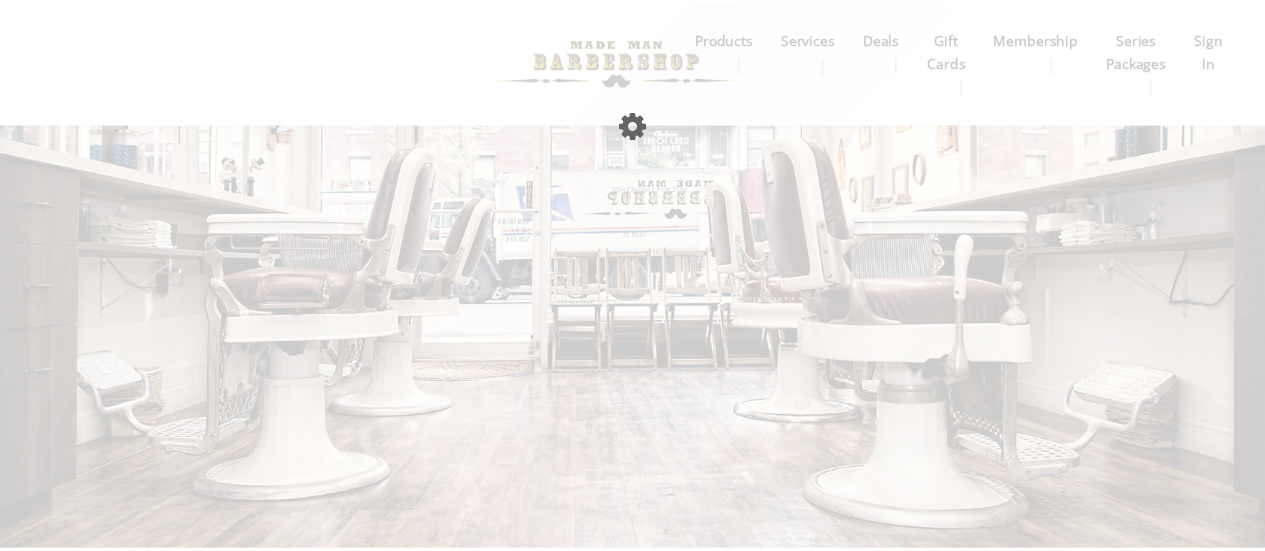 scroll, scrollTop: 0, scrollLeft: 0, axis: both 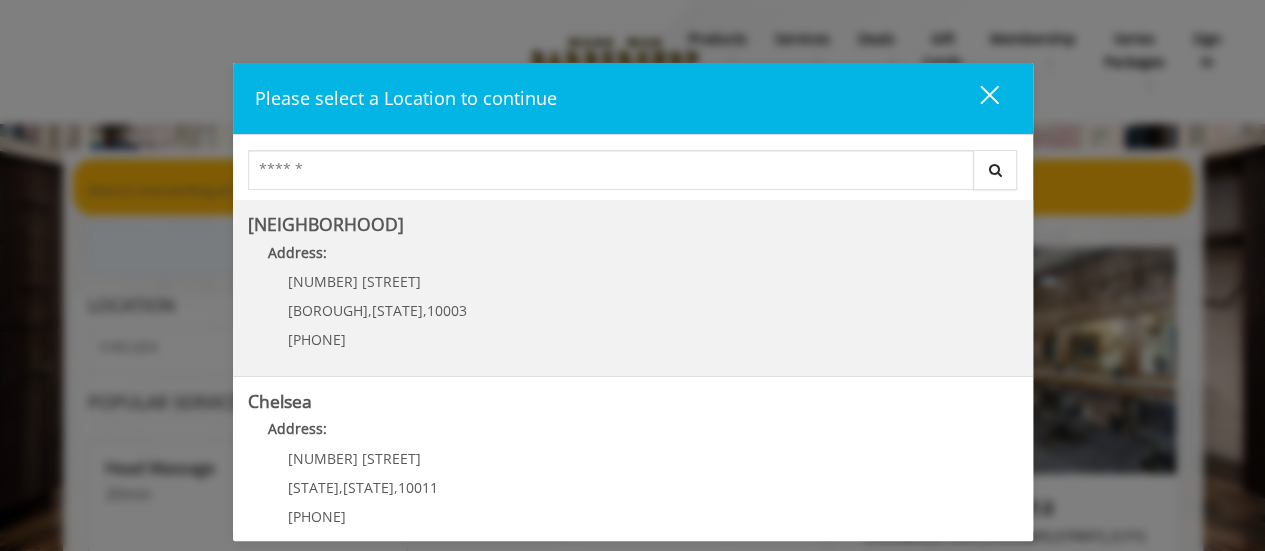 click on "[NEIGHBORHOOD]" at bounding box center [326, 224] 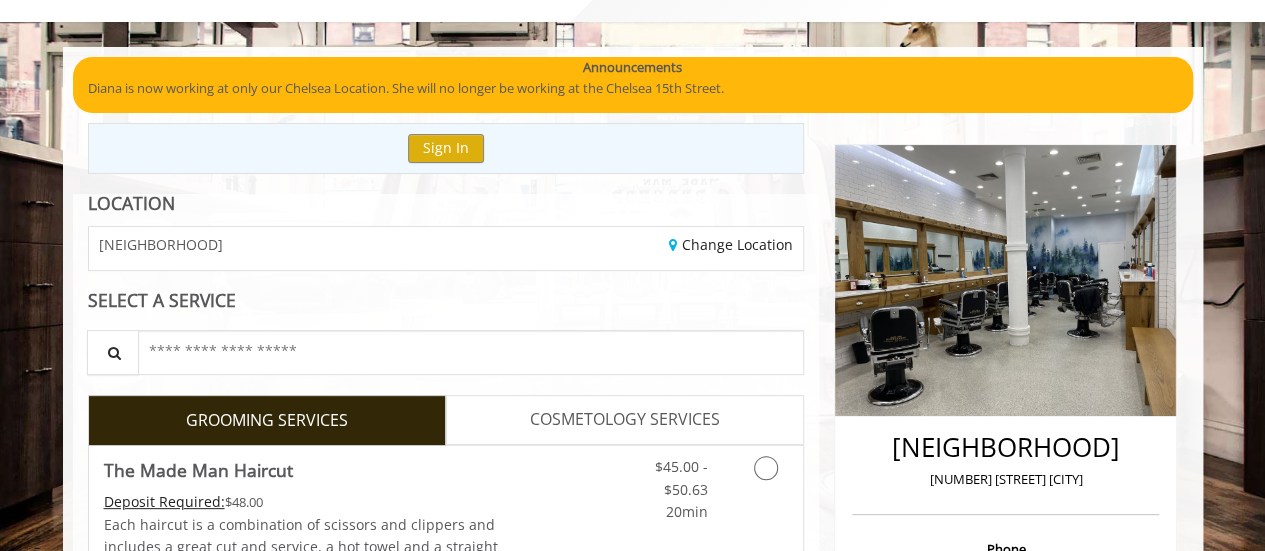 scroll, scrollTop: 100, scrollLeft: 0, axis: vertical 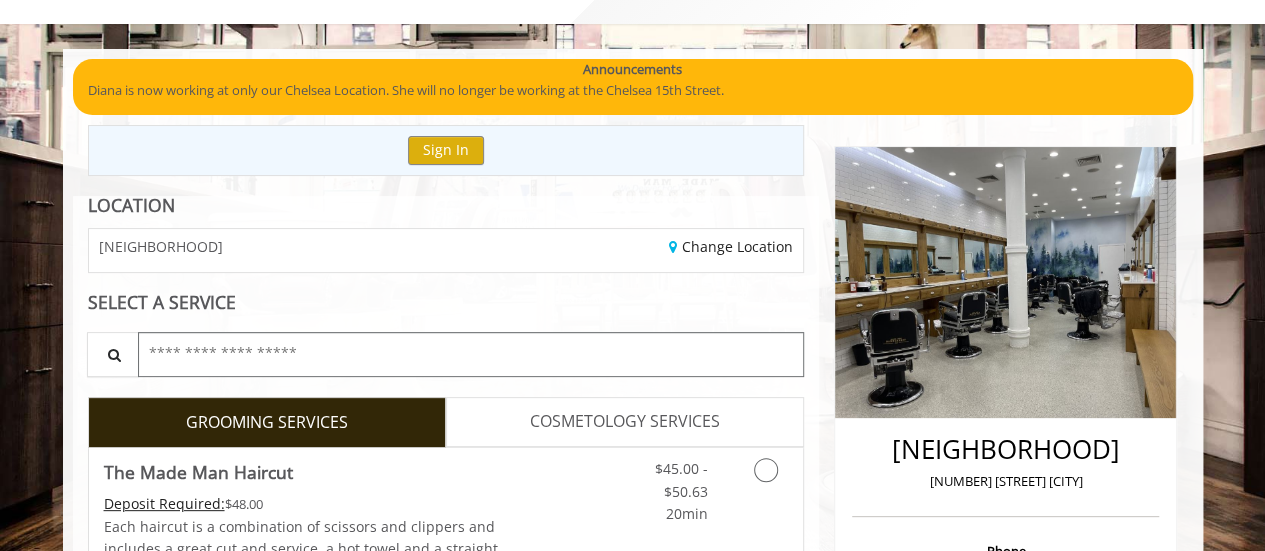 click at bounding box center [471, 354] 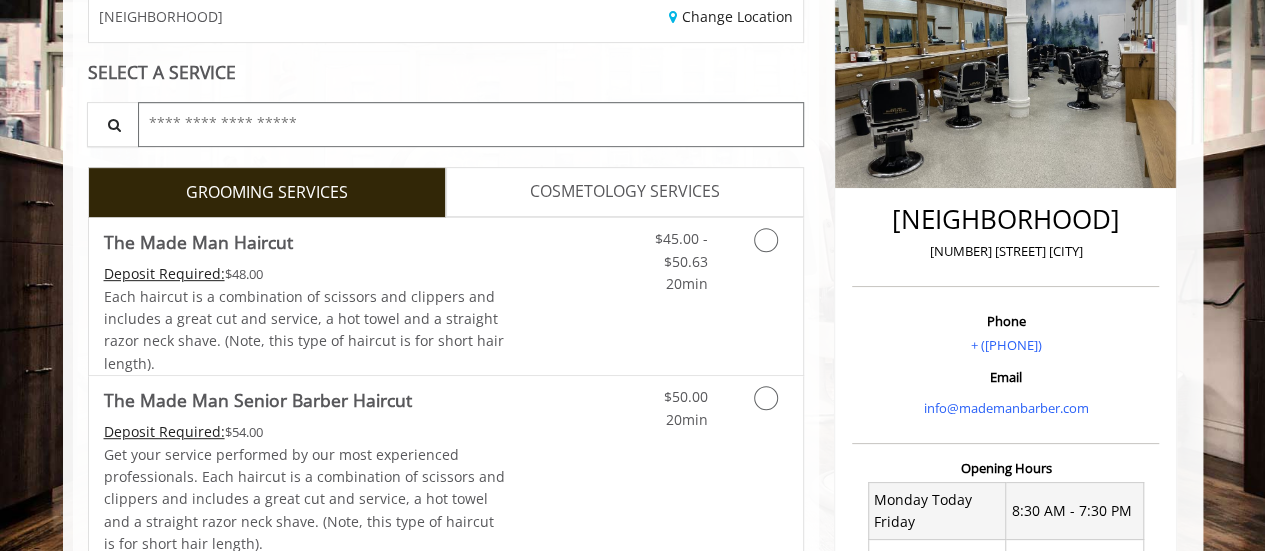 scroll, scrollTop: 500, scrollLeft: 0, axis: vertical 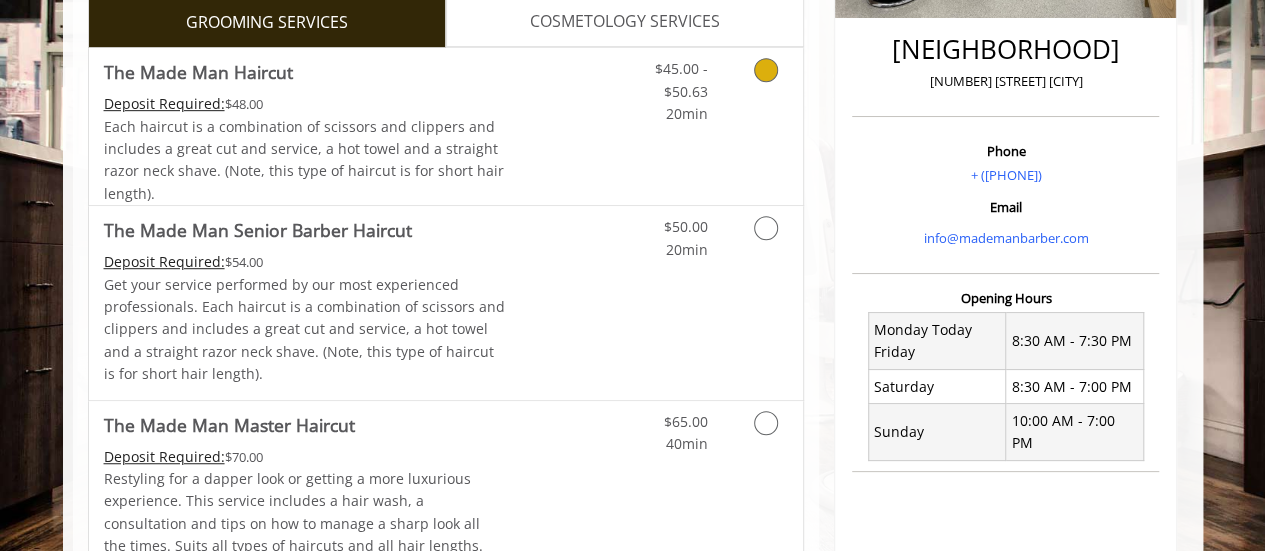 click at bounding box center (766, 70) 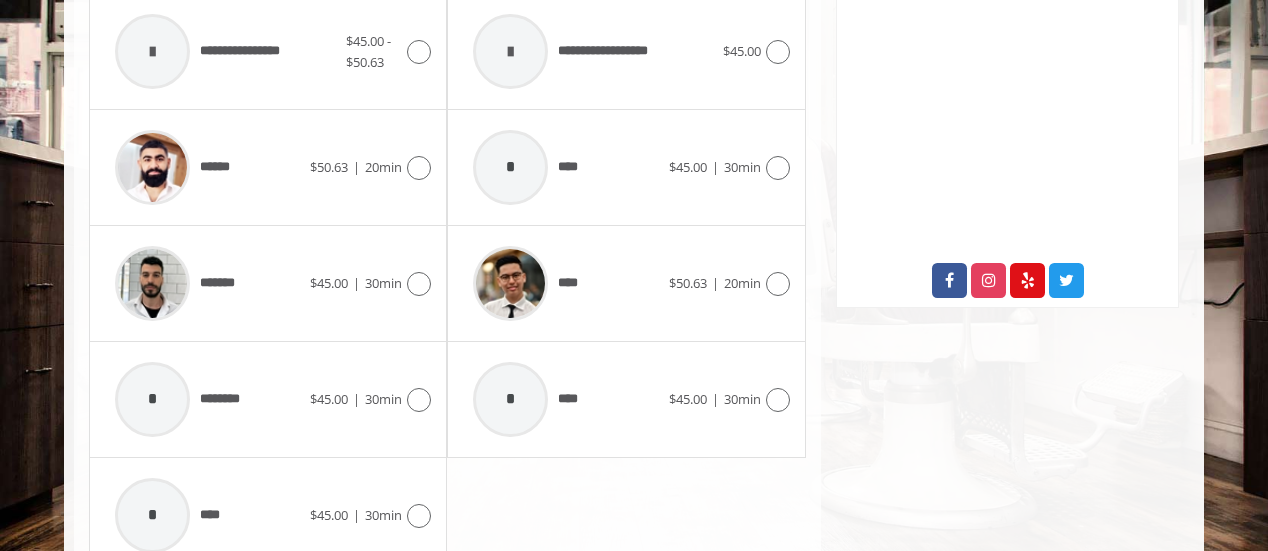 scroll, scrollTop: 1078, scrollLeft: 0, axis: vertical 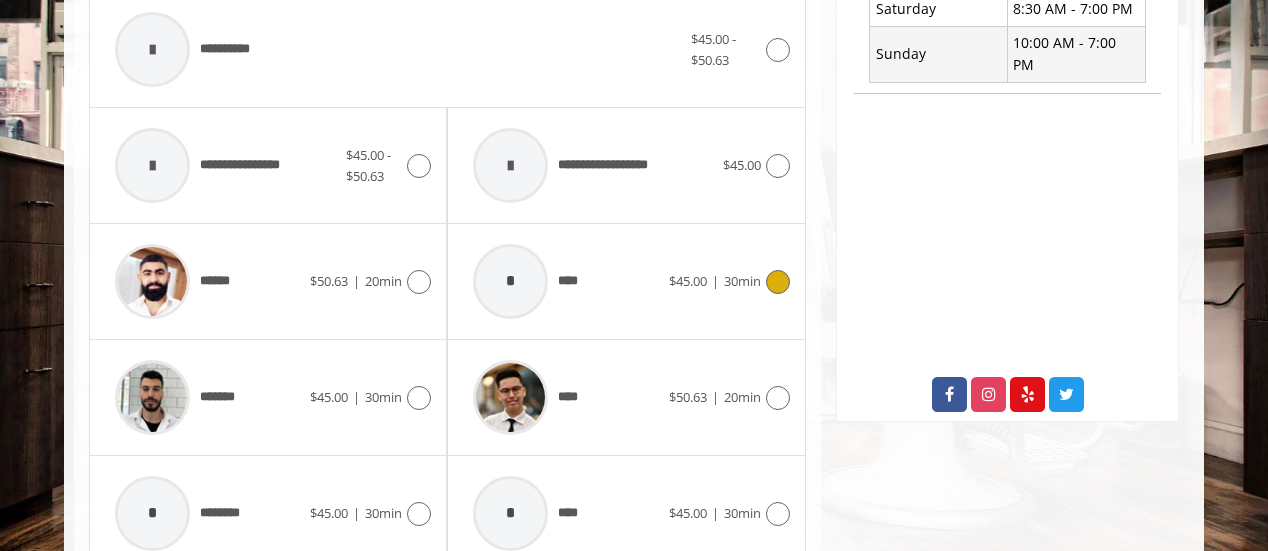 click on "* ****" at bounding box center (565, 281) 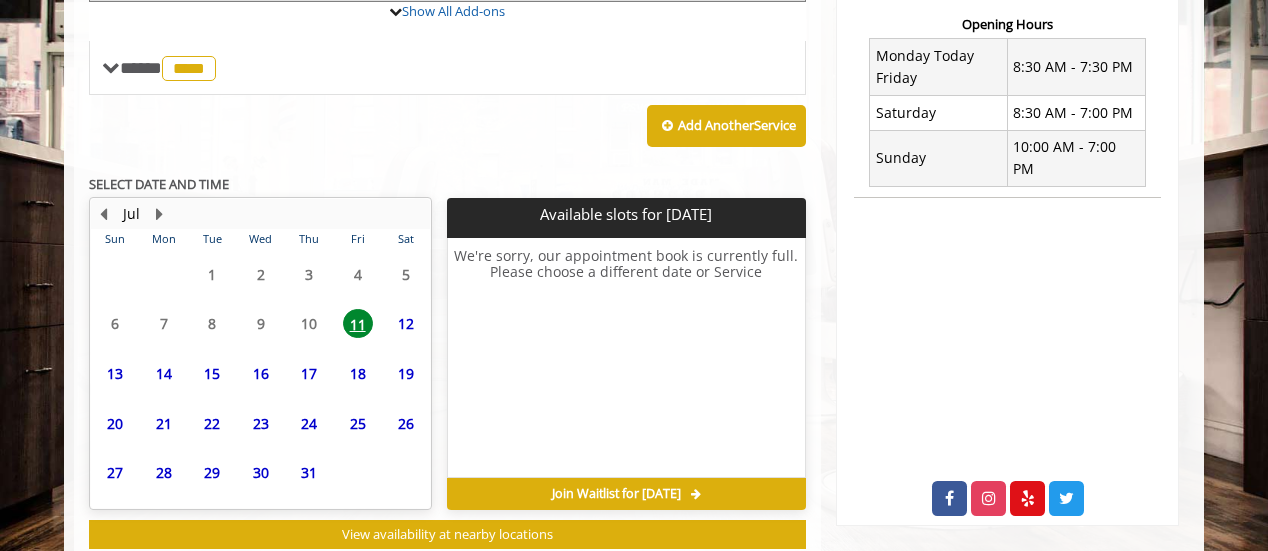 scroll, scrollTop: 811, scrollLeft: 0, axis: vertical 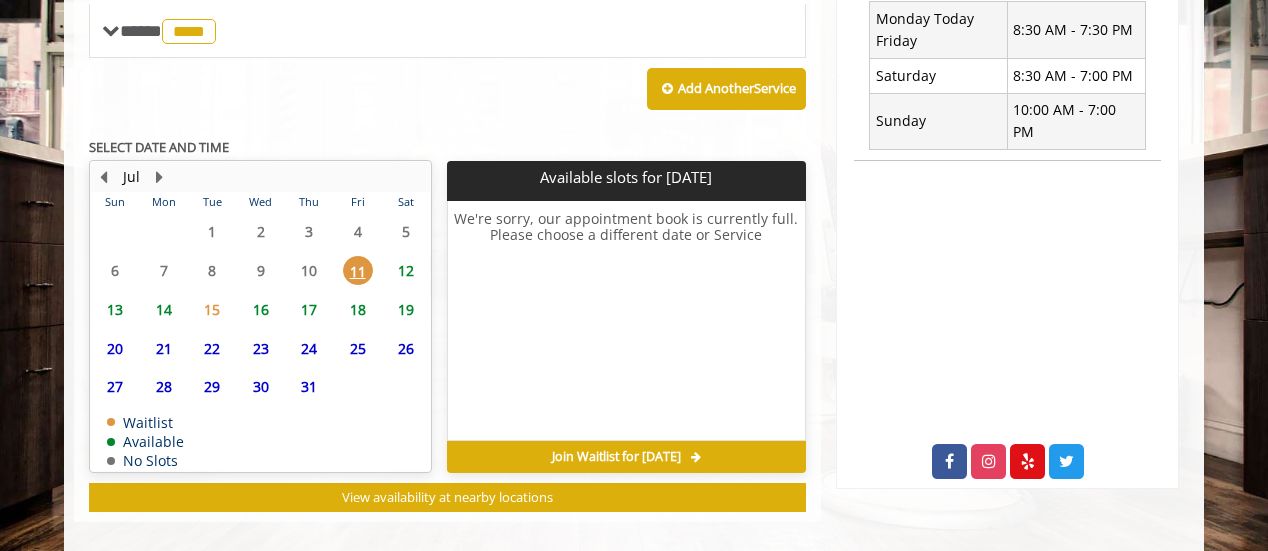 click on "16" 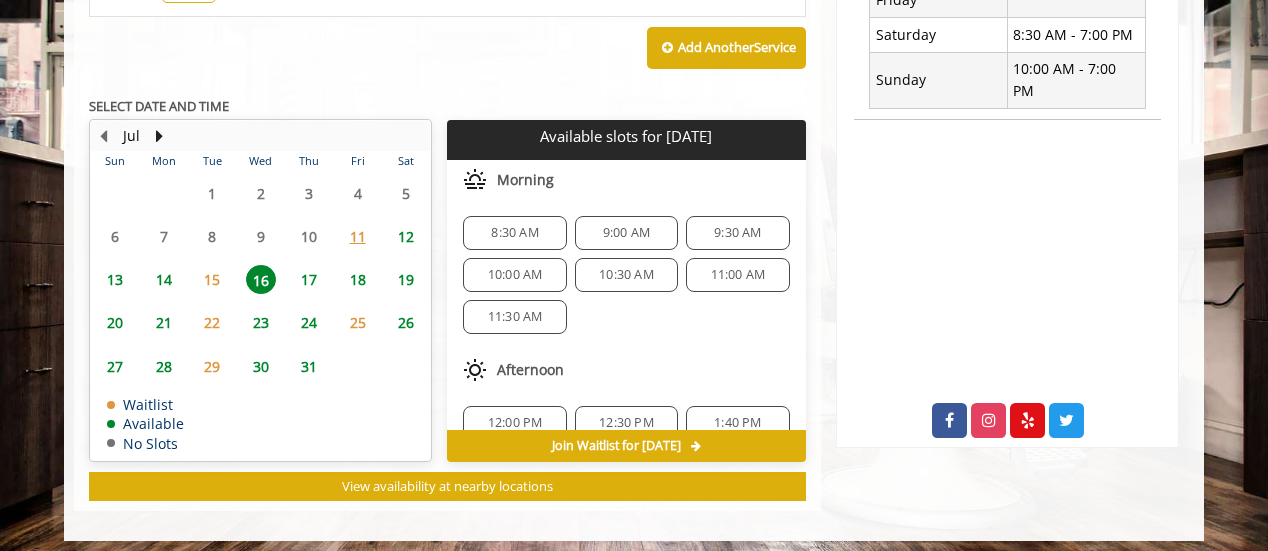 scroll, scrollTop: 856, scrollLeft: 0, axis: vertical 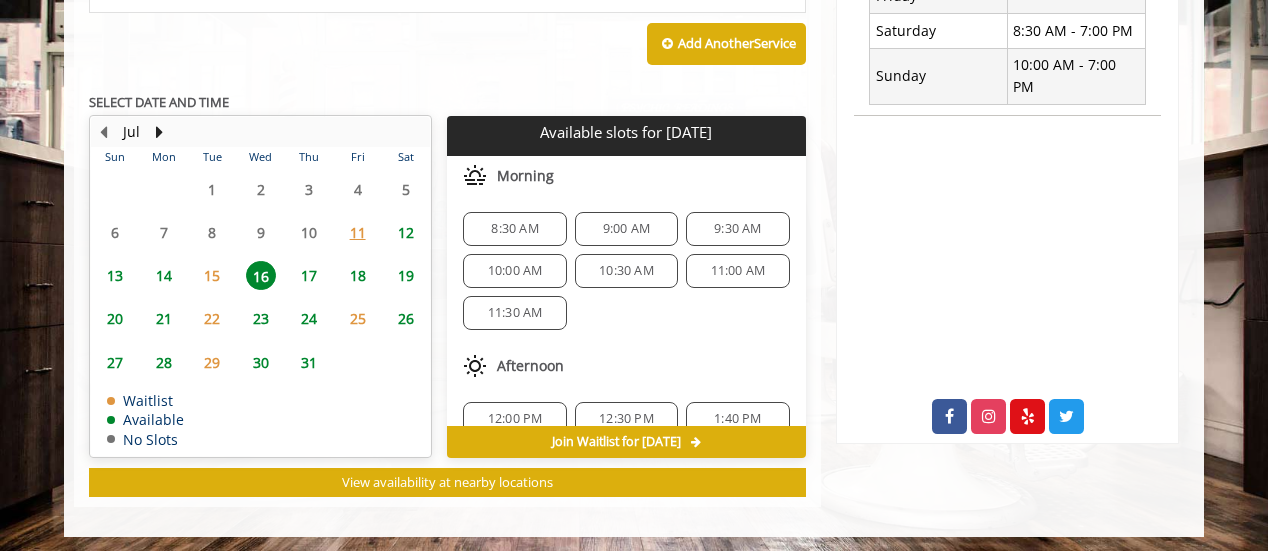 click on "17" 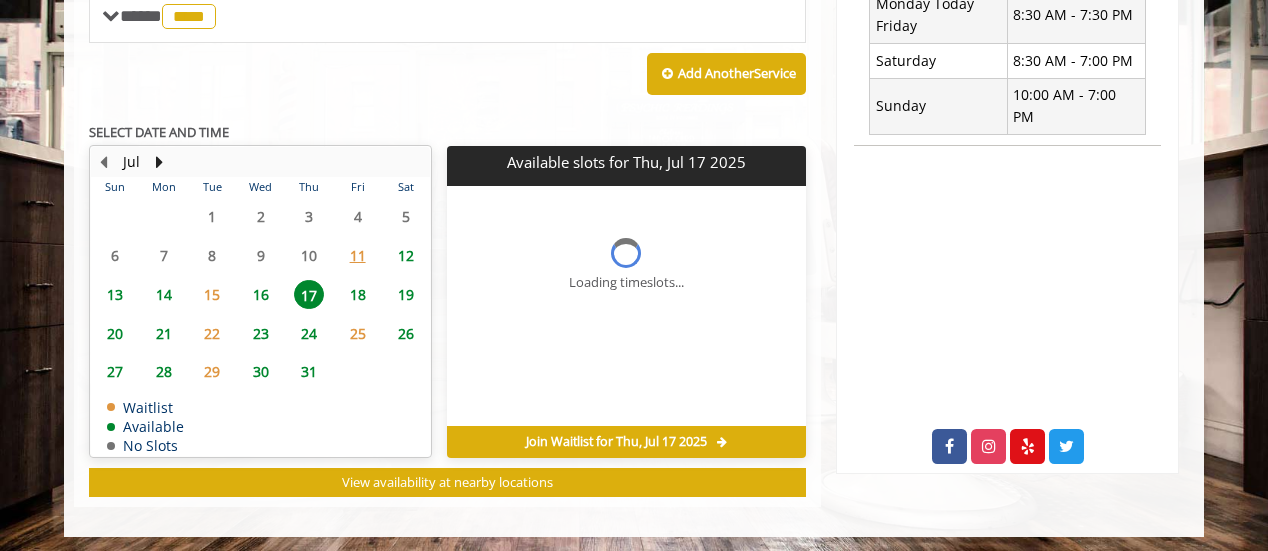 scroll, scrollTop: 856, scrollLeft: 0, axis: vertical 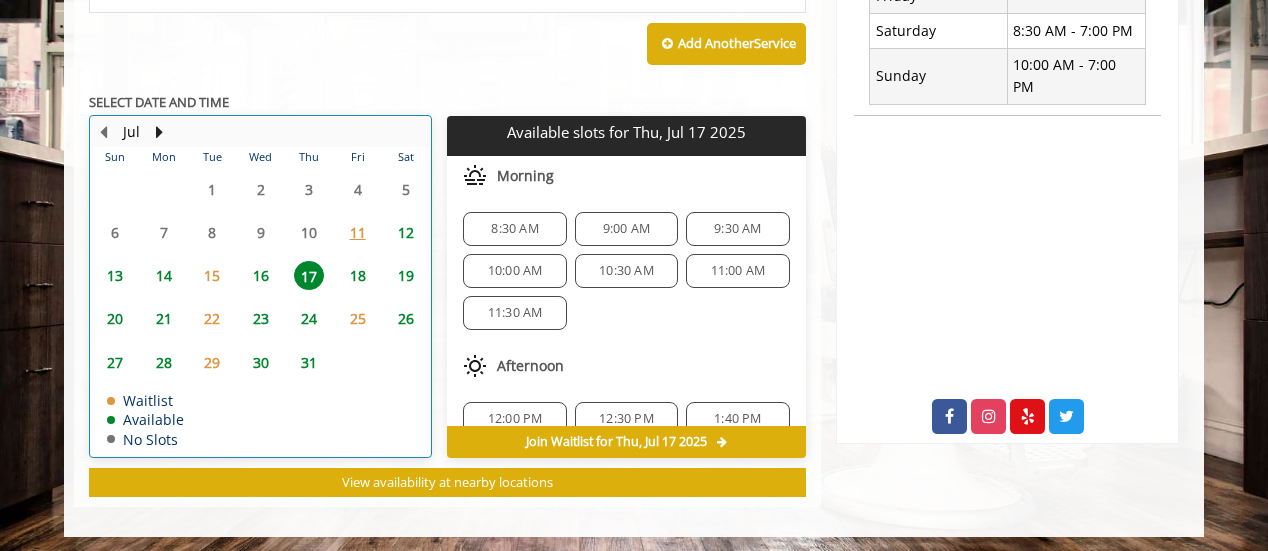 click on "16" 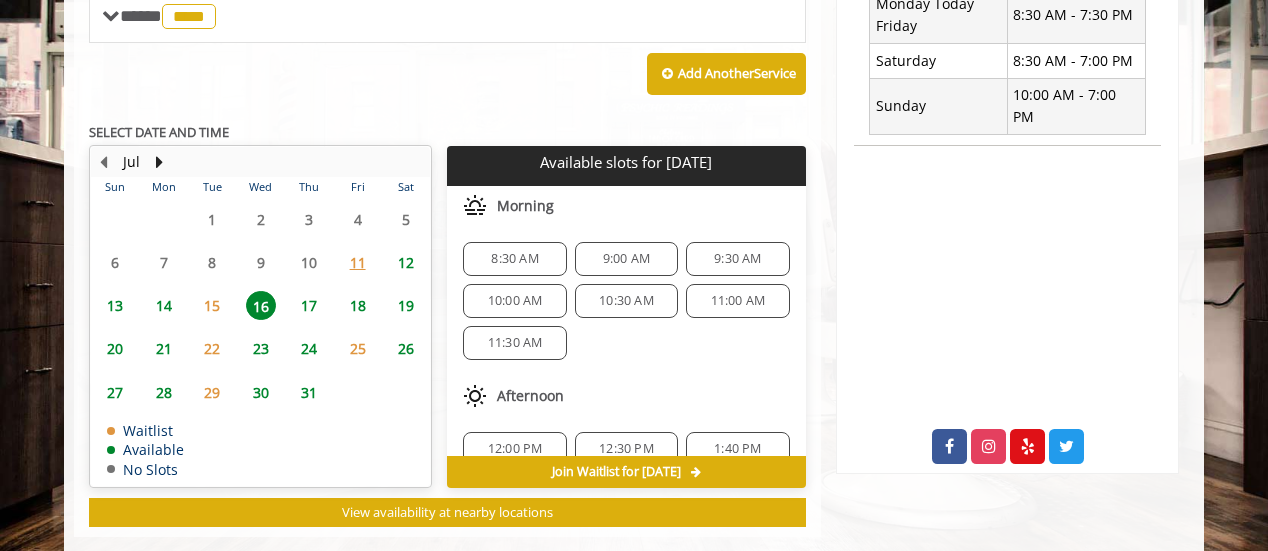 scroll, scrollTop: 856, scrollLeft: 0, axis: vertical 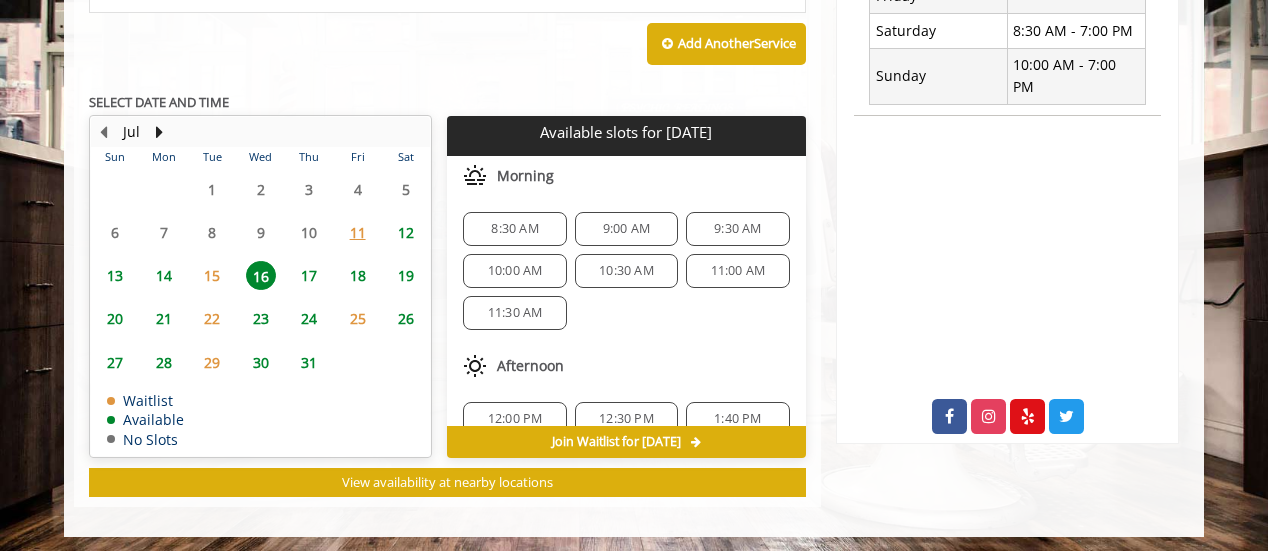 click on "17" 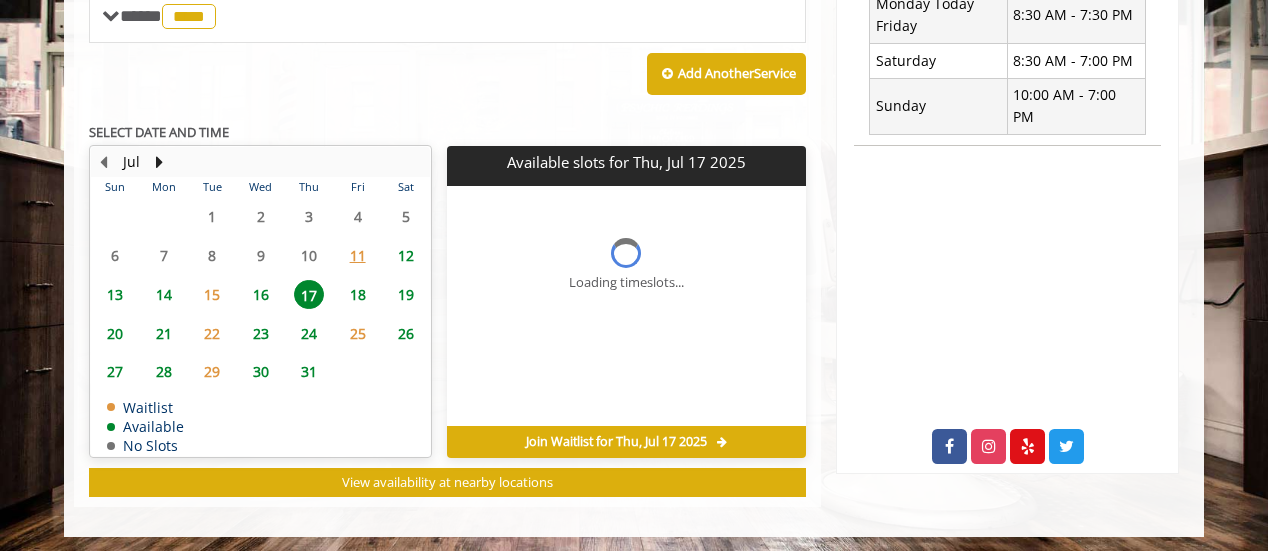 scroll, scrollTop: 856, scrollLeft: 0, axis: vertical 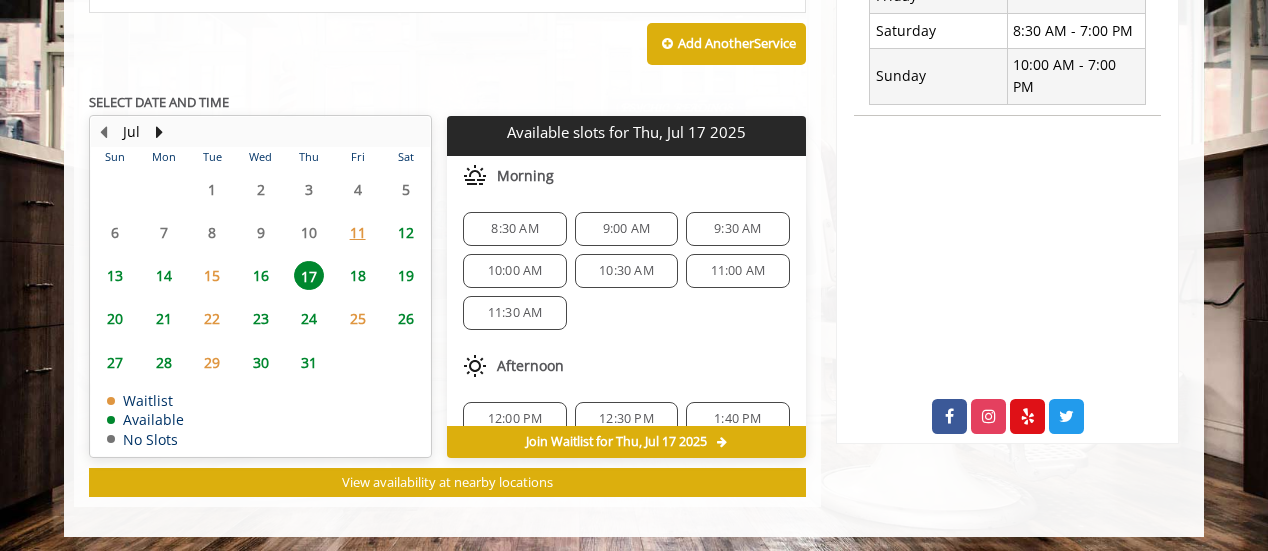 click on "16" 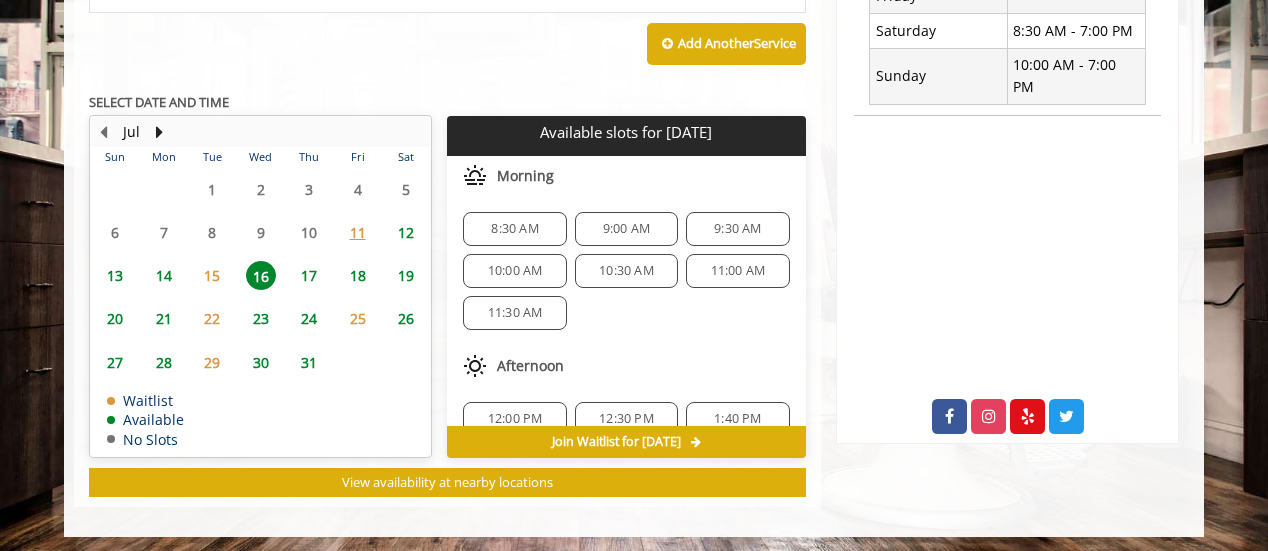 click on "17" 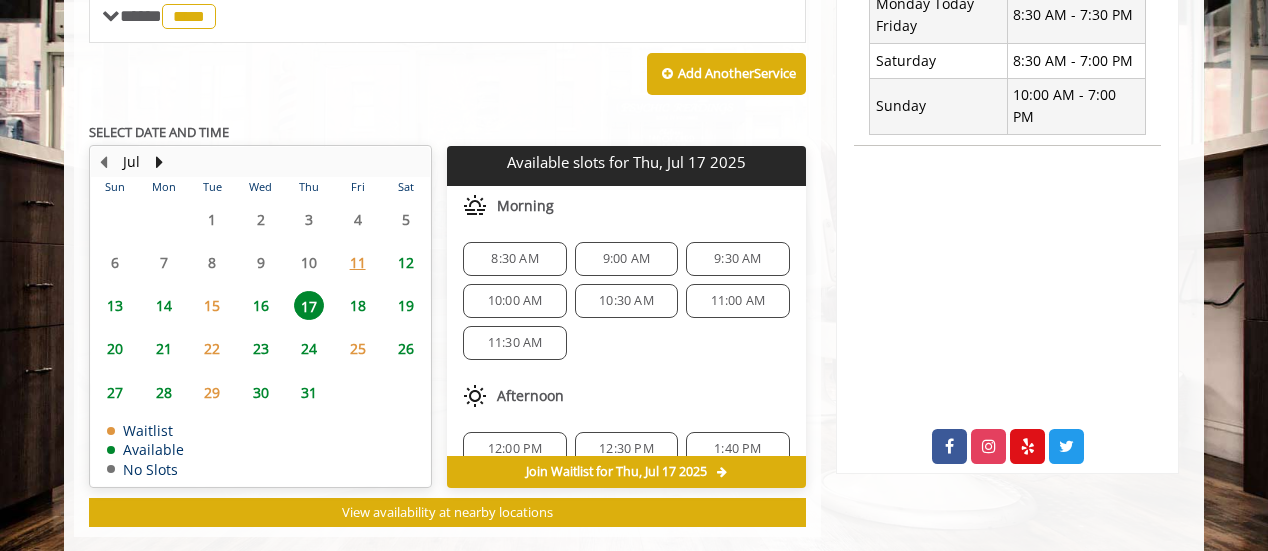 scroll, scrollTop: 856, scrollLeft: 0, axis: vertical 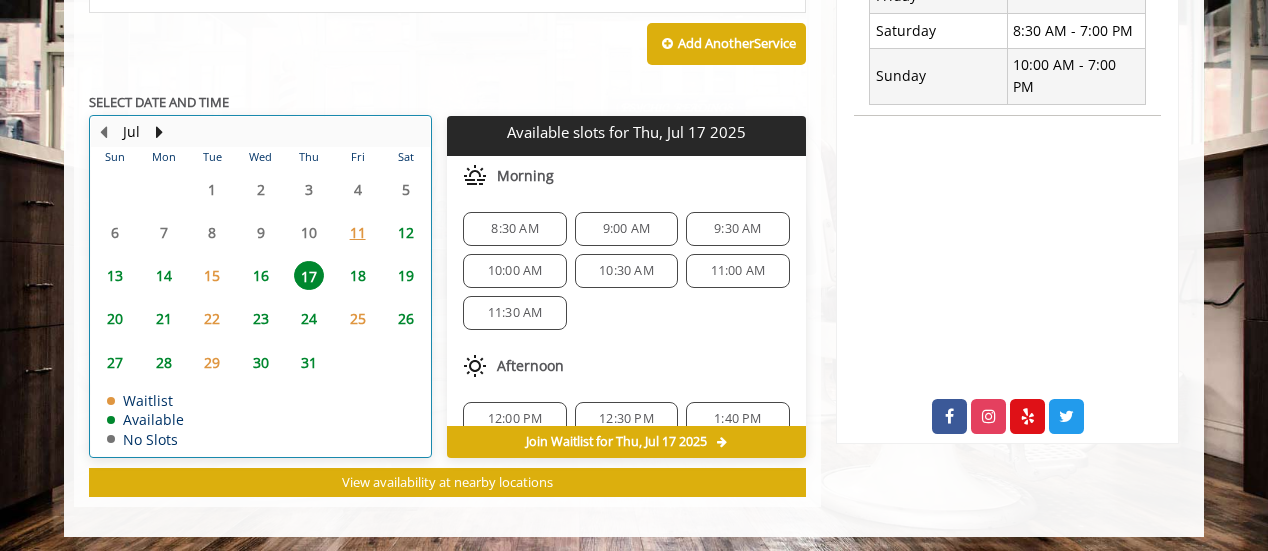 click on "16" 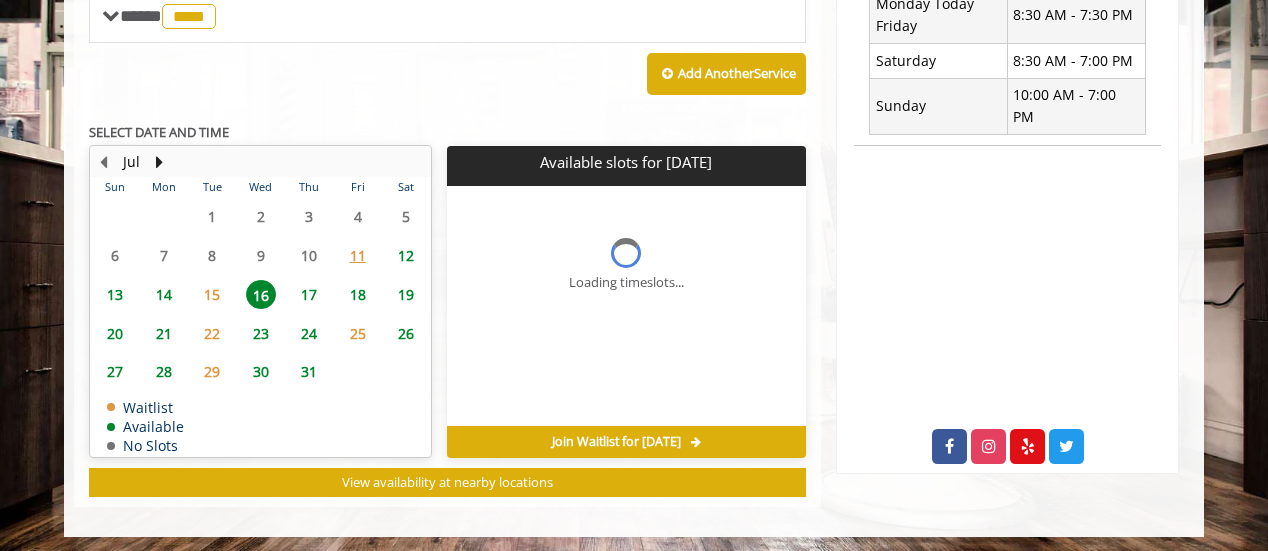 scroll, scrollTop: 856, scrollLeft: 0, axis: vertical 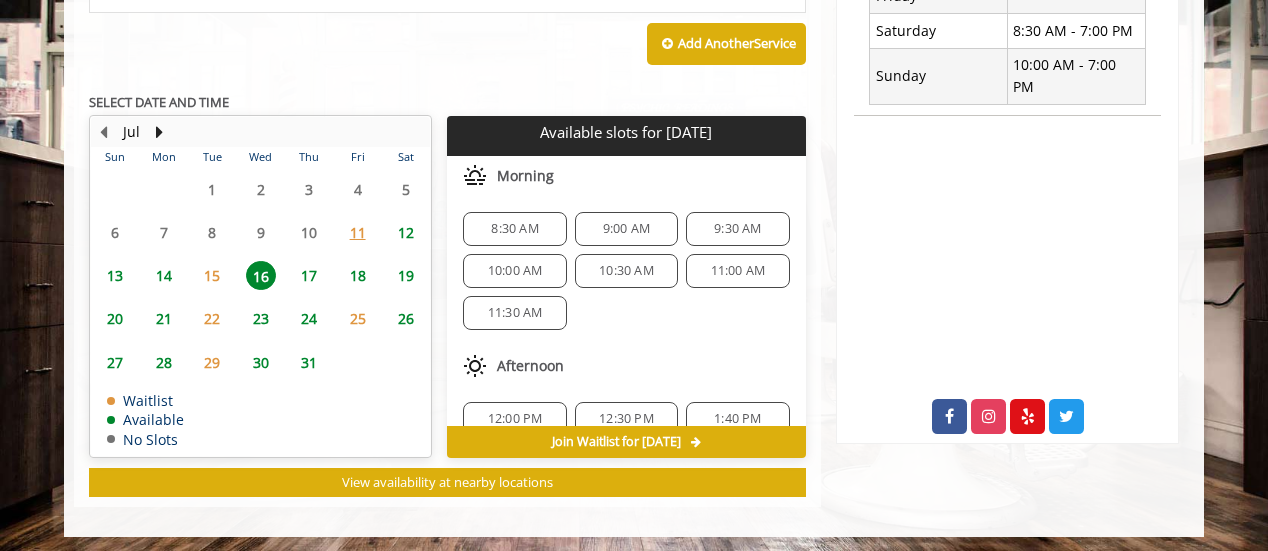click on "17" 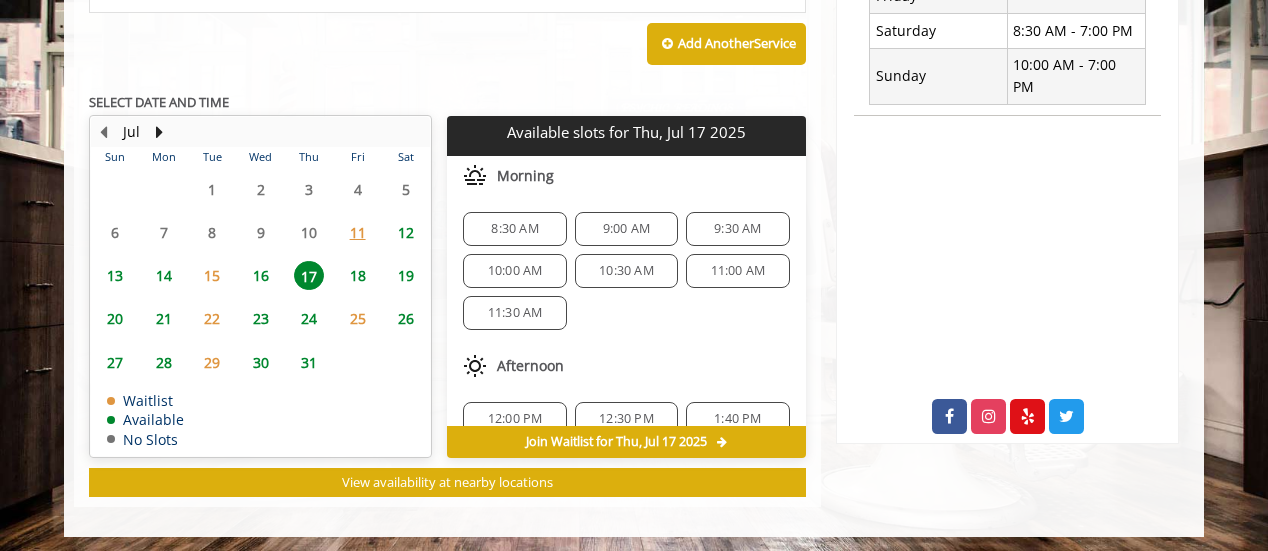 click on "16" 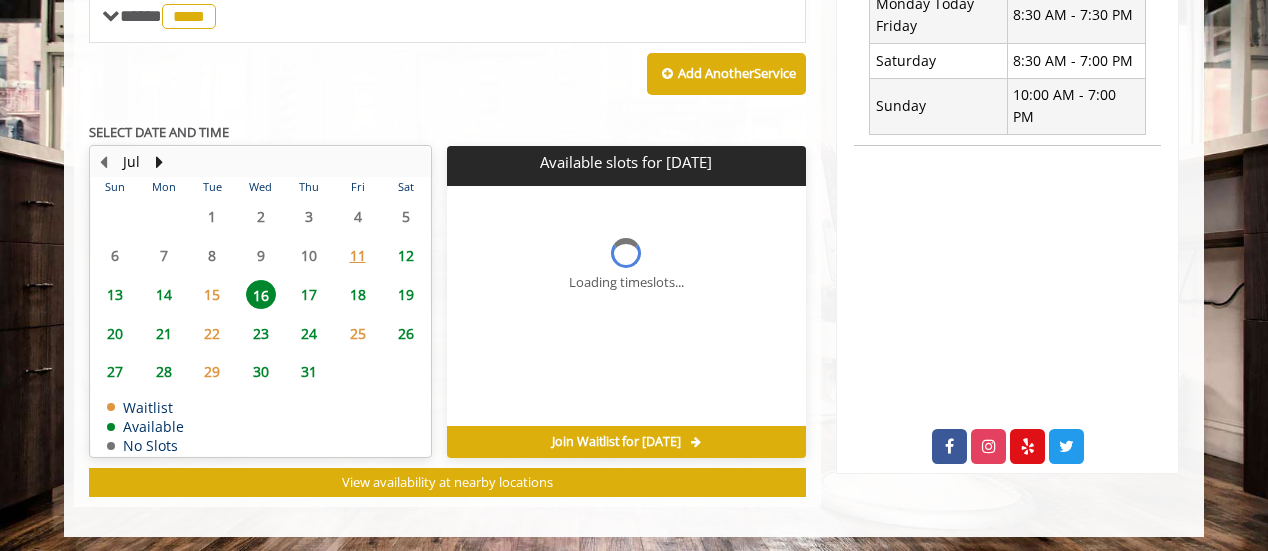 scroll, scrollTop: 856, scrollLeft: 0, axis: vertical 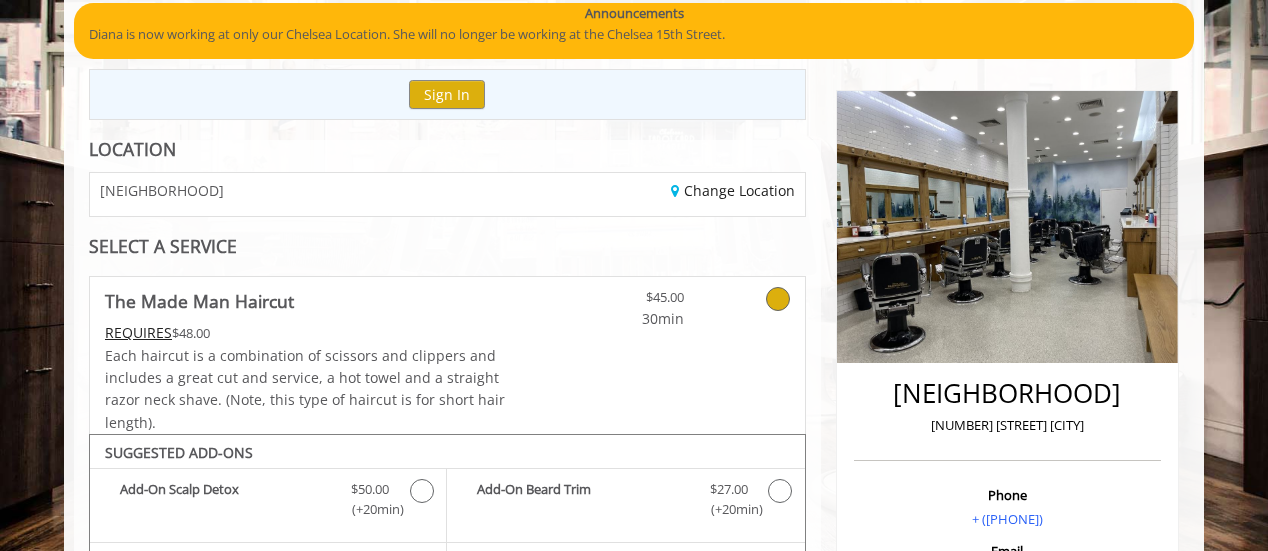 drag, startPoint x: 243, startPoint y: 189, endPoint x: 61, endPoint y: 191, distance: 182.01099 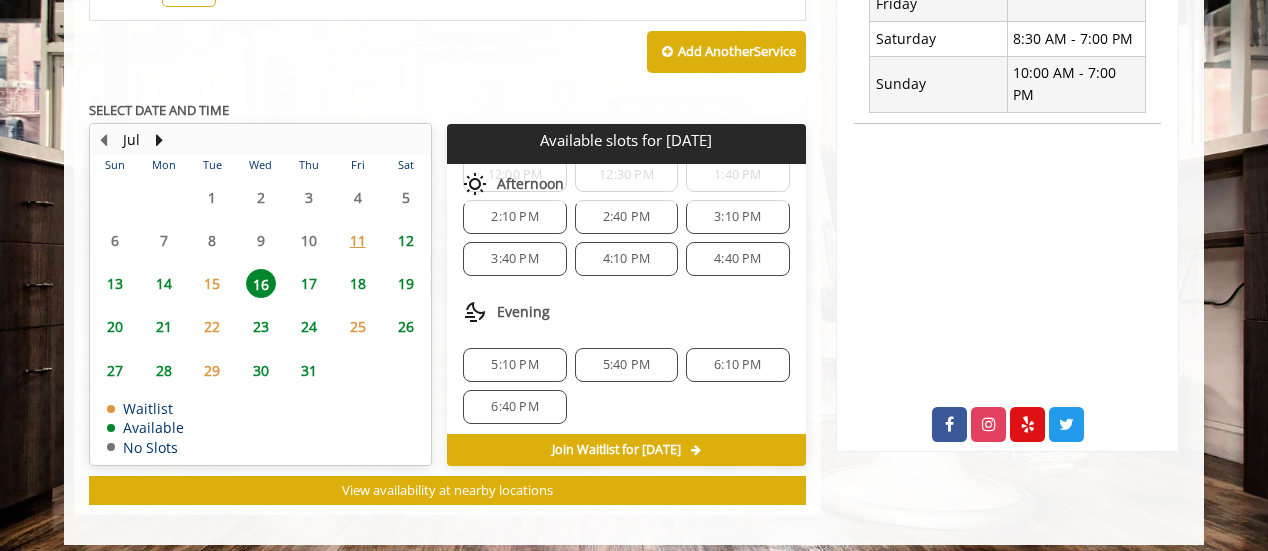 scroll, scrollTop: 856, scrollLeft: 0, axis: vertical 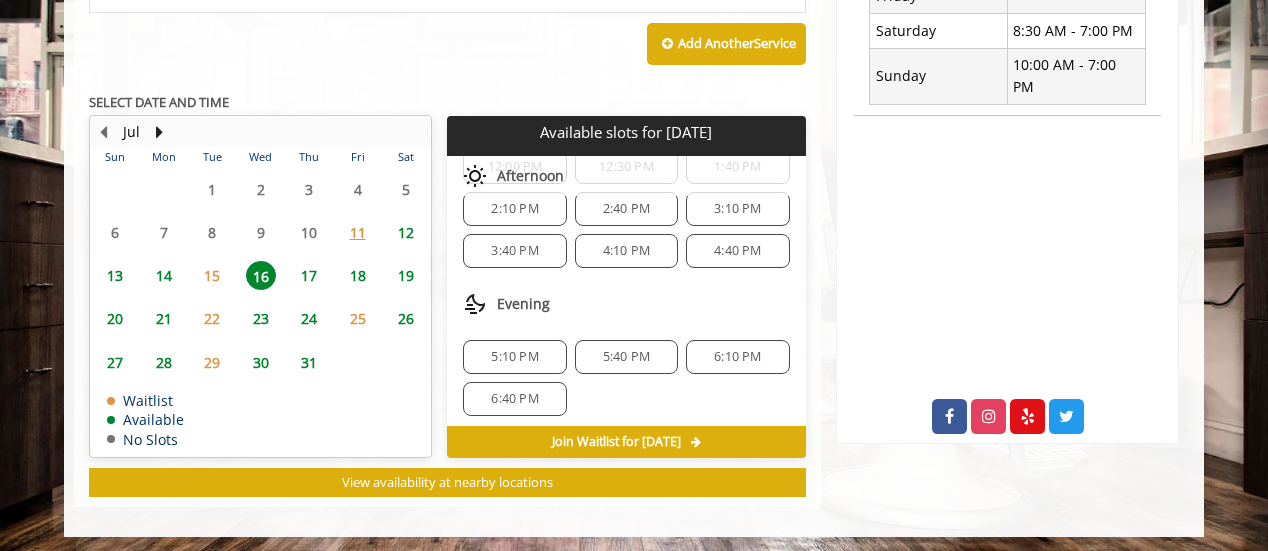 click on "6:10 PM" 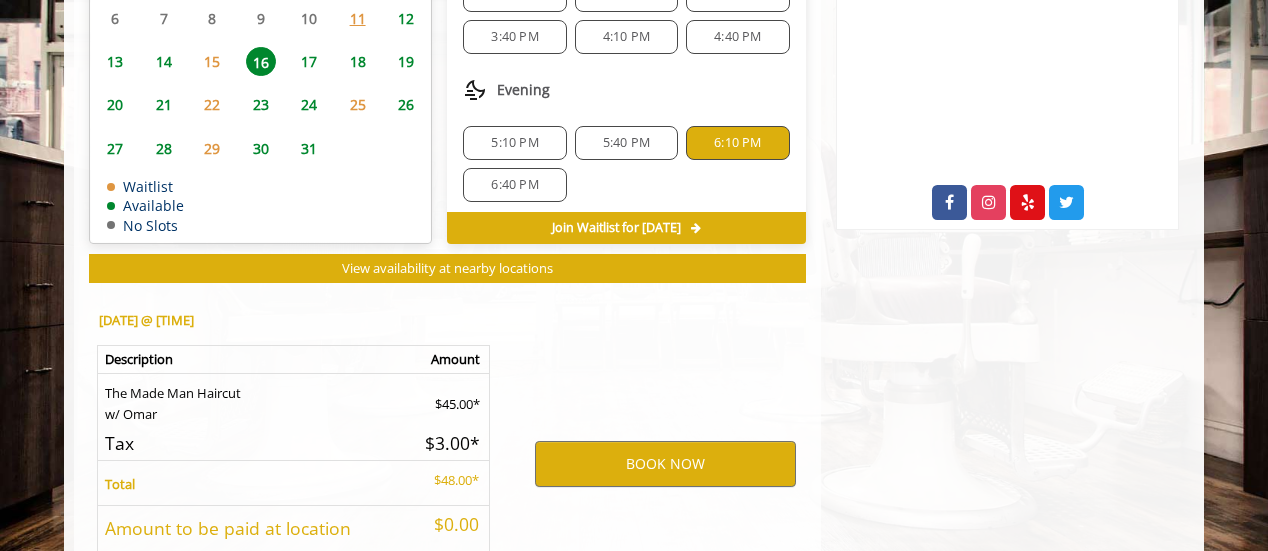 scroll, scrollTop: 1216, scrollLeft: 0, axis: vertical 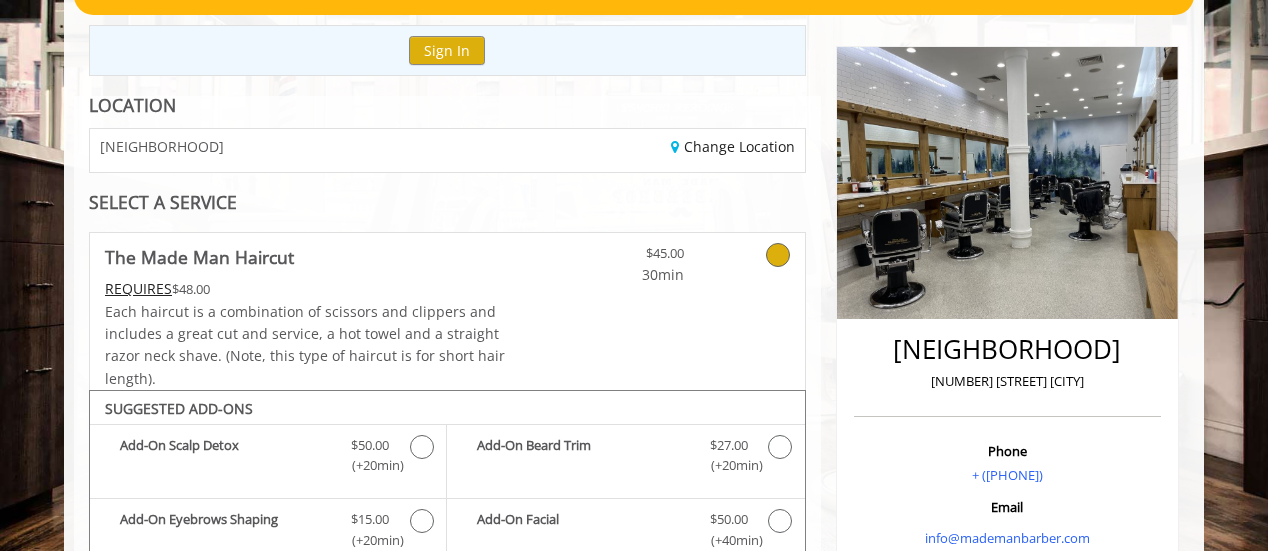 type 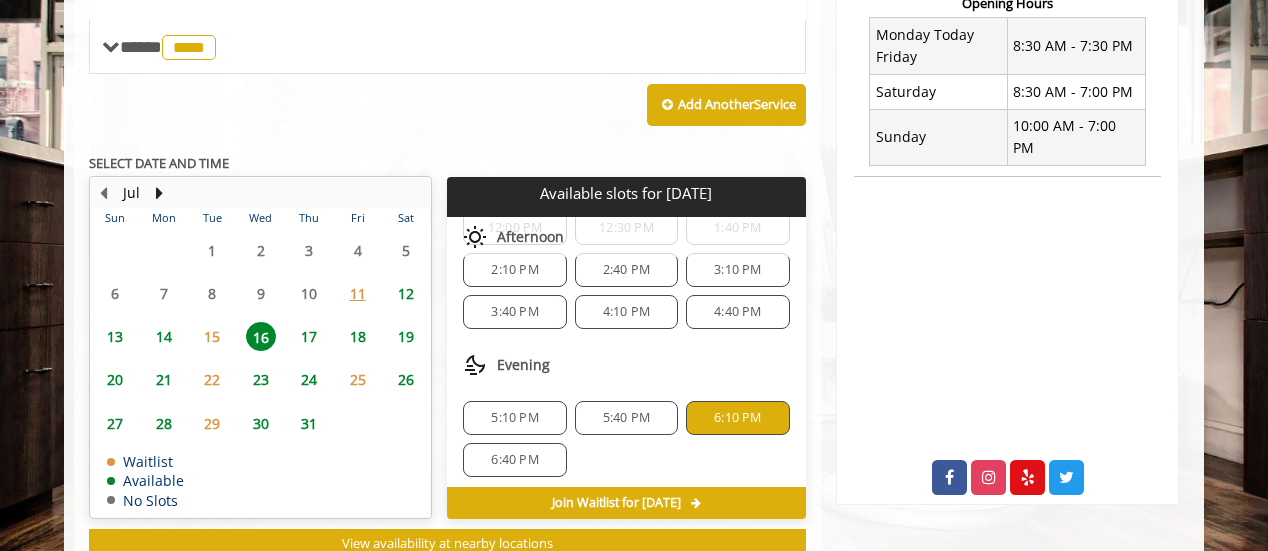 scroll, scrollTop: 900, scrollLeft: 0, axis: vertical 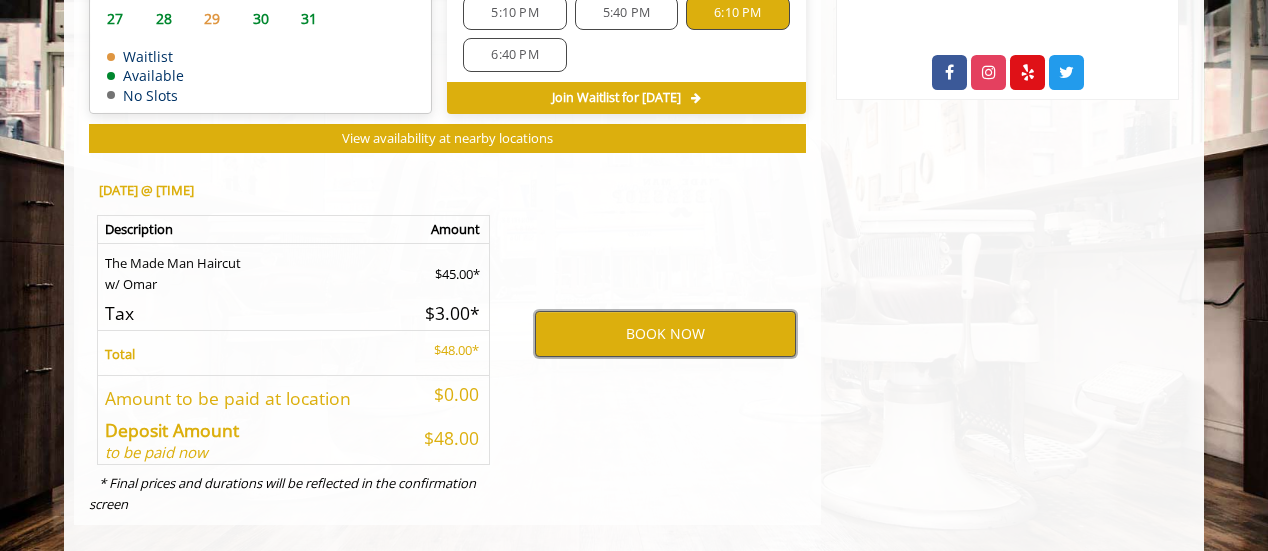 click on "BOOK NOW" at bounding box center (665, 334) 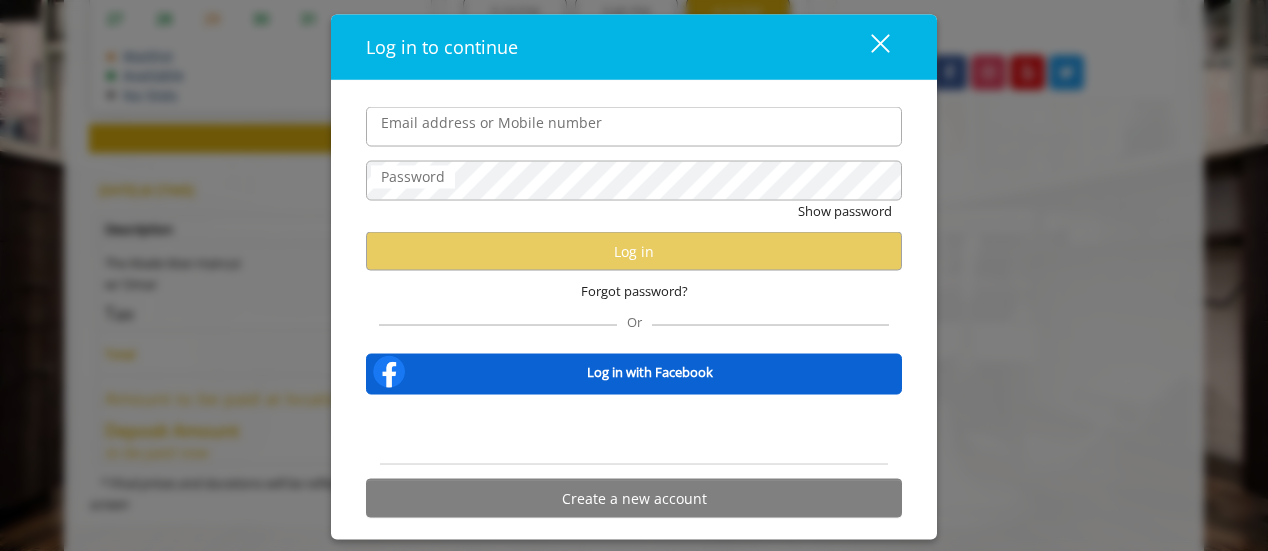type on "**********" 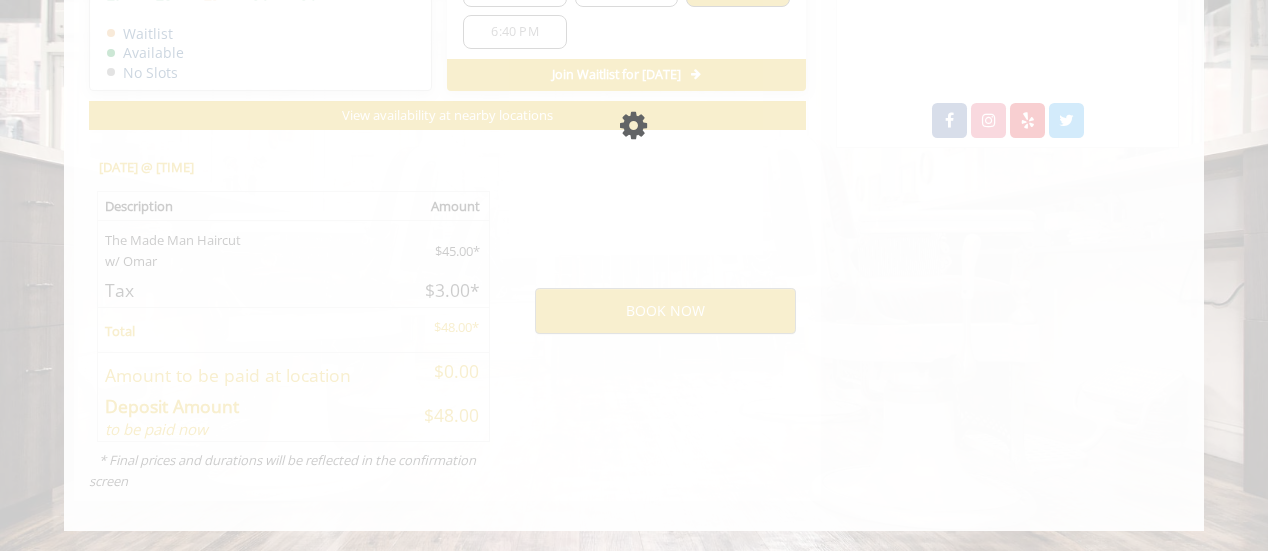 scroll, scrollTop: 1130, scrollLeft: 0, axis: vertical 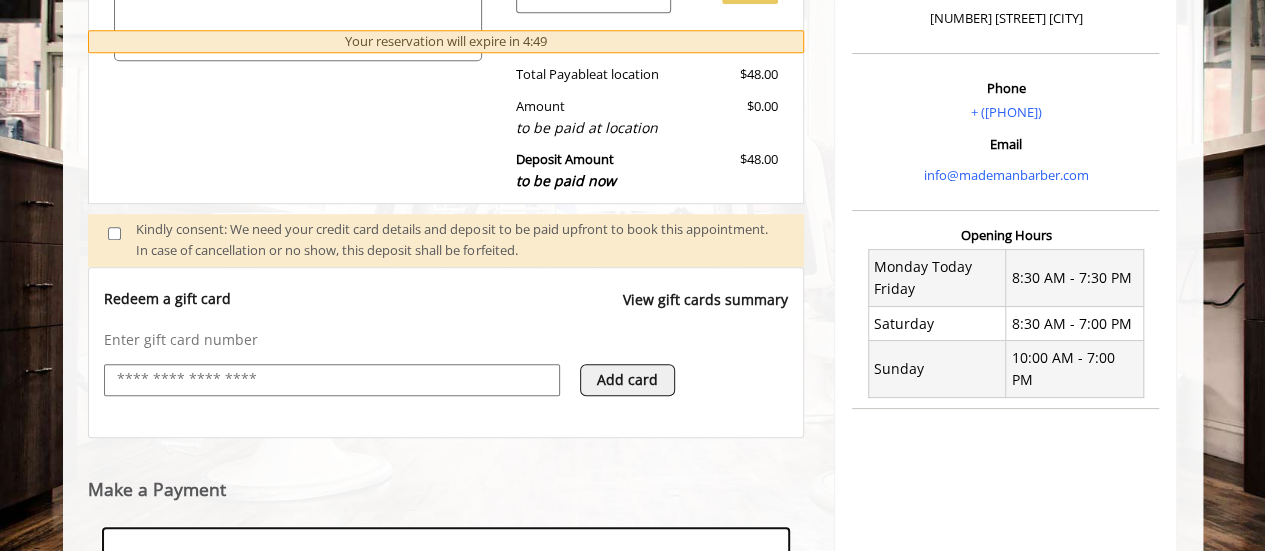 click at bounding box center (332, 380) 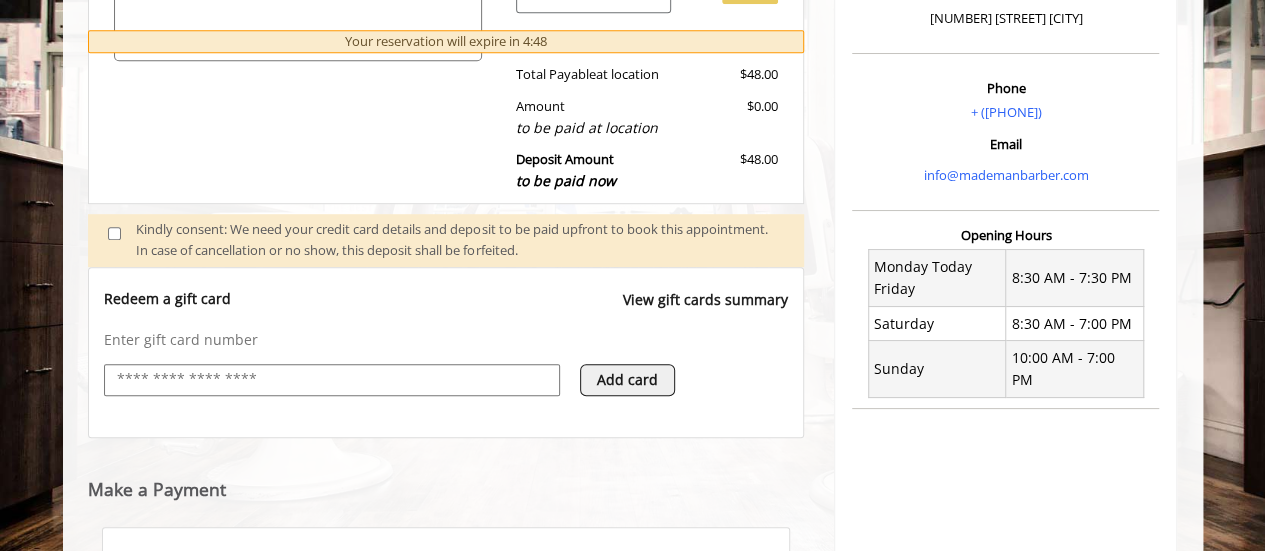 click at bounding box center (332, 380) 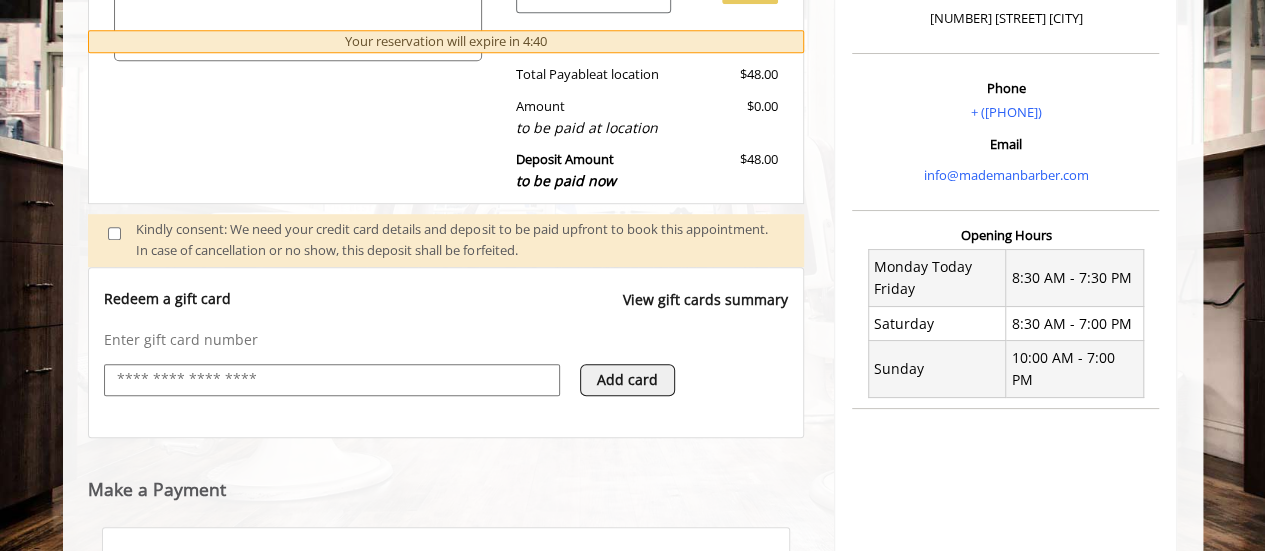 click at bounding box center [332, 380] 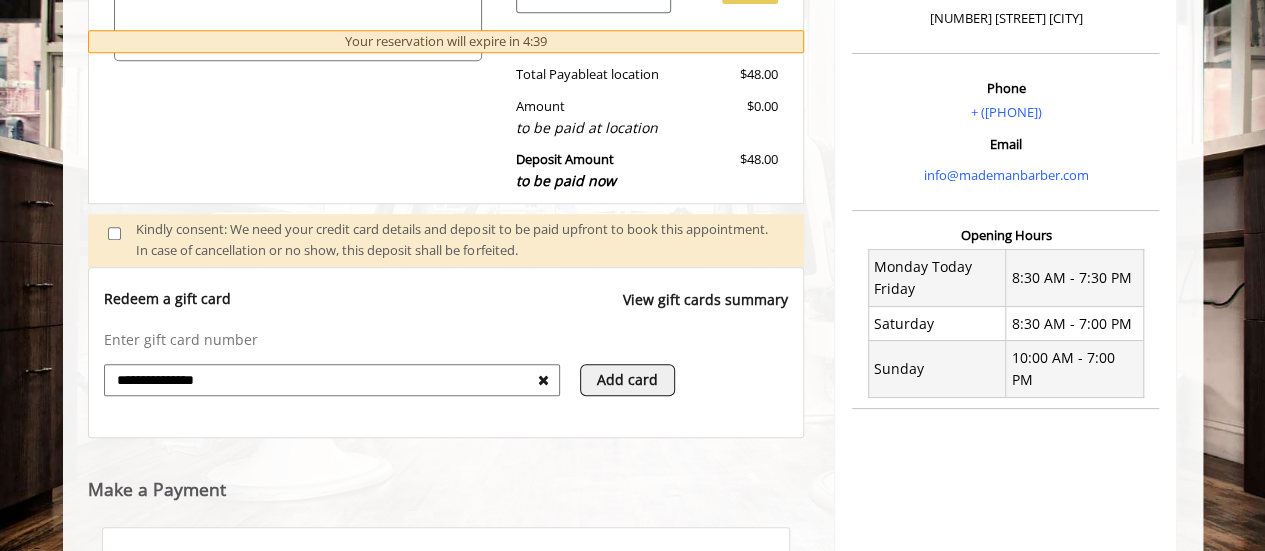 type on "**********" 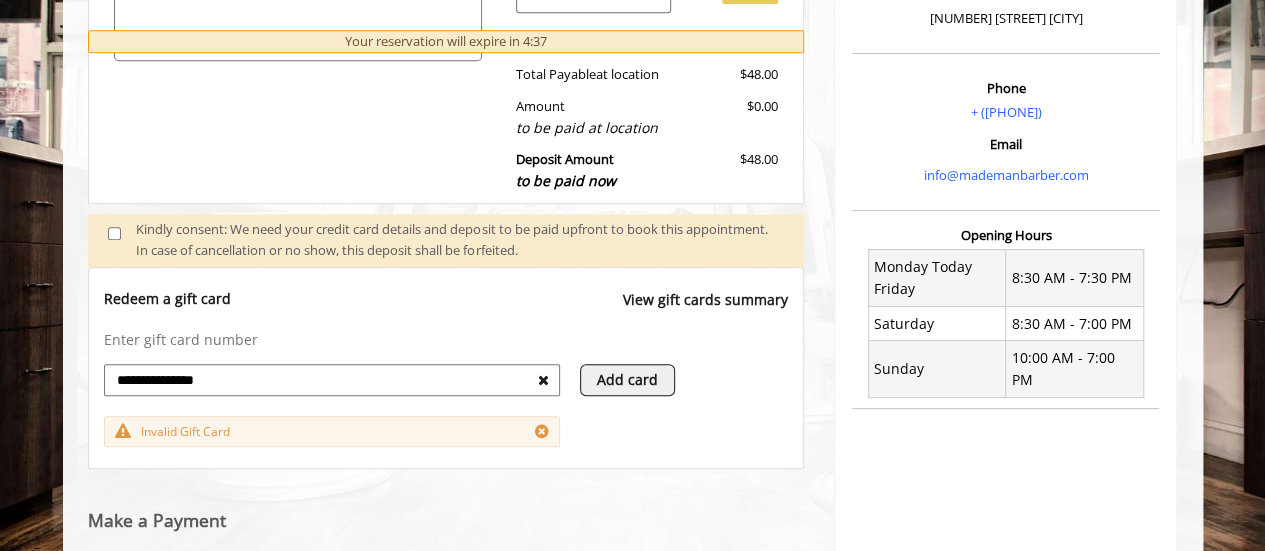 click on "**********" at bounding box center [326, 380] 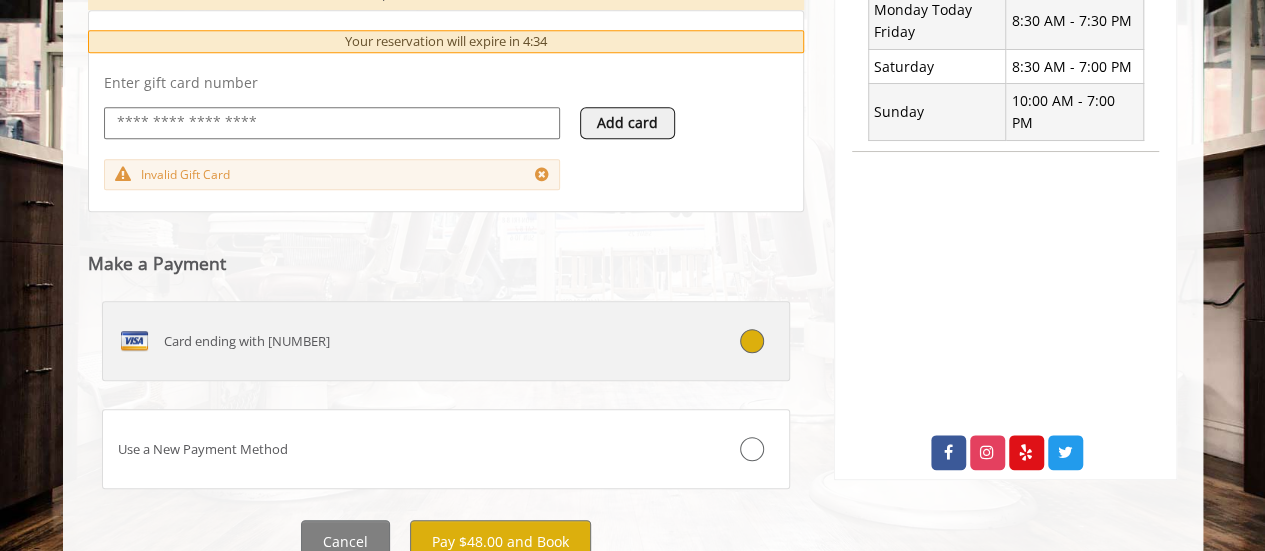 scroll, scrollTop: 863, scrollLeft: 0, axis: vertical 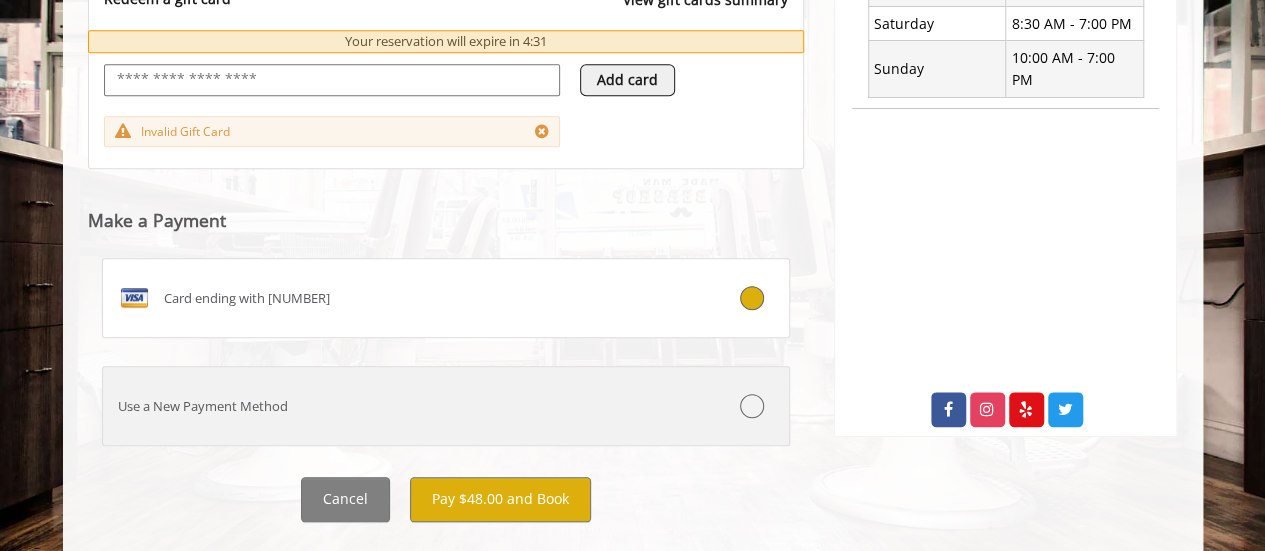 click at bounding box center [732, 406] 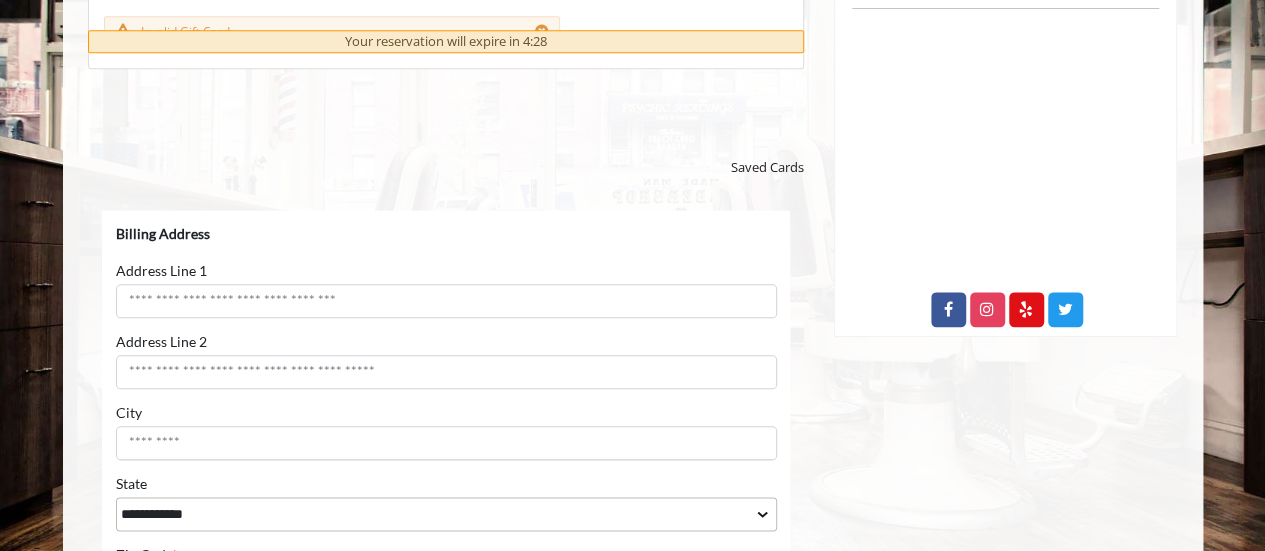 scroll, scrollTop: 563, scrollLeft: 0, axis: vertical 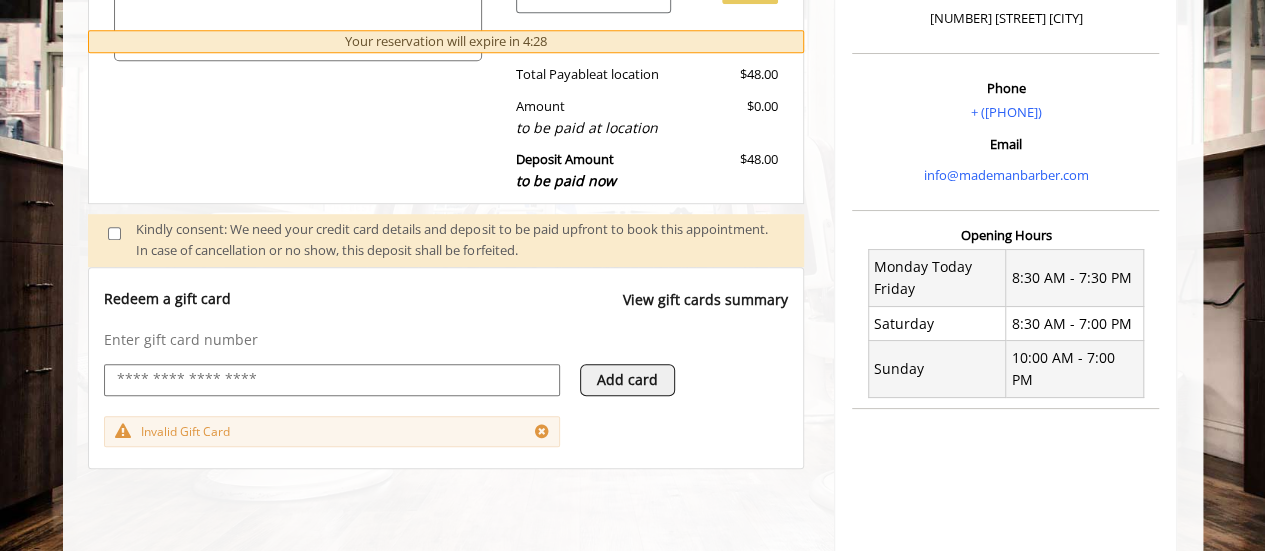 click at bounding box center (332, 380) 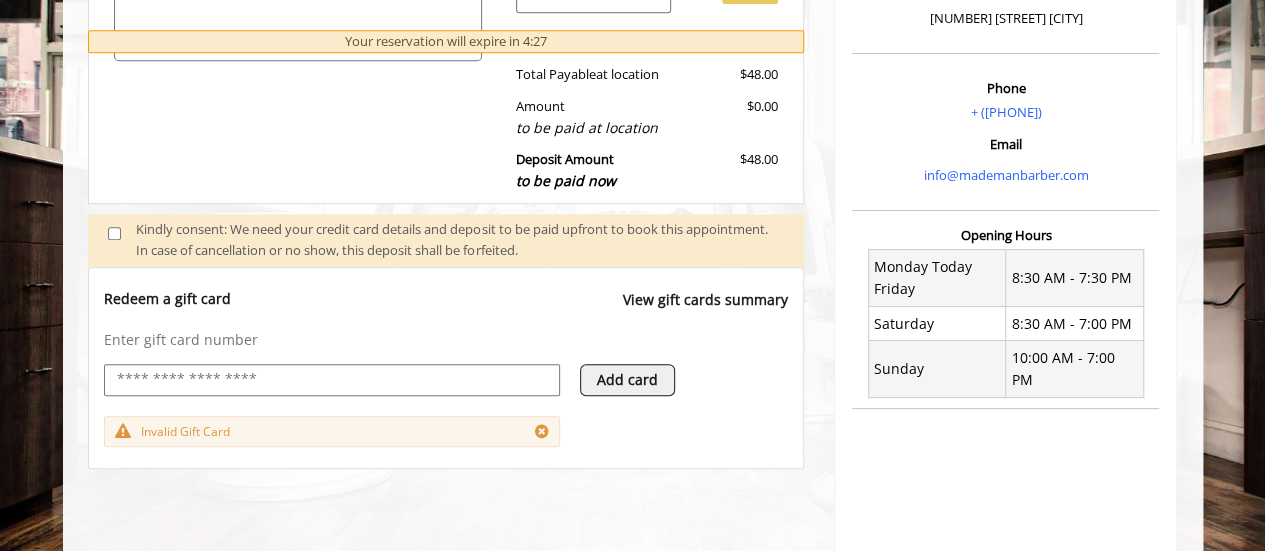 paste on "**********" 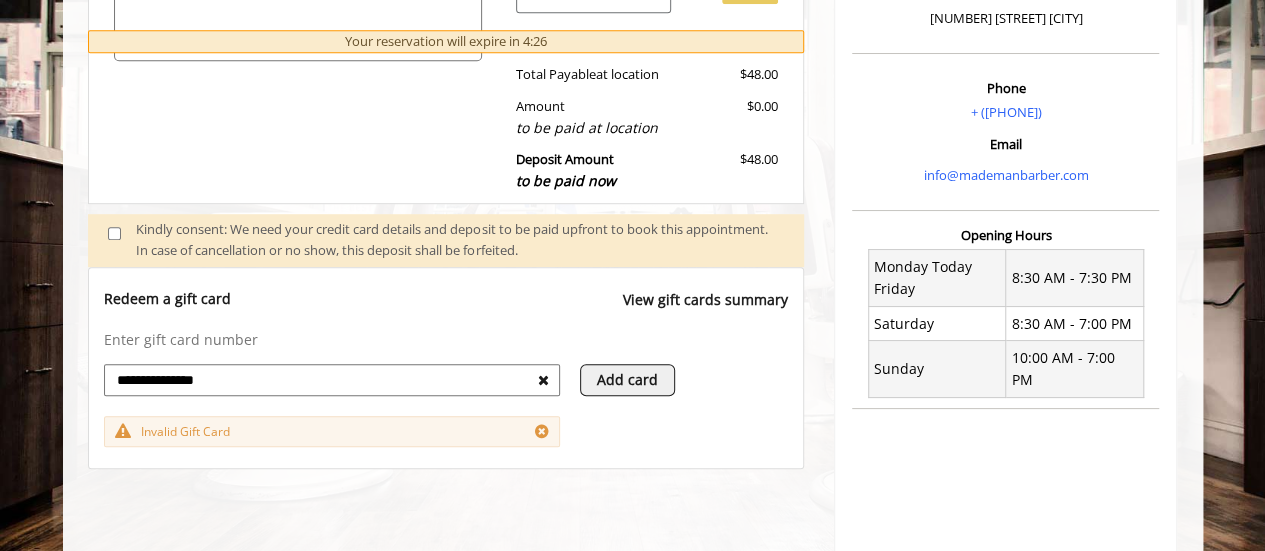 type 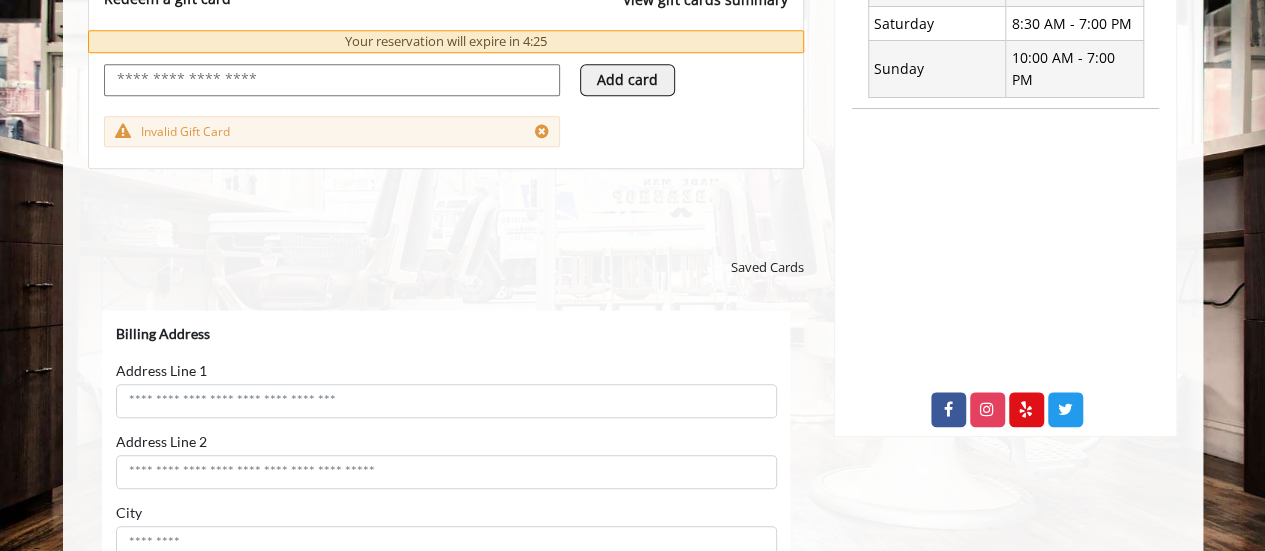 scroll, scrollTop: 1063, scrollLeft: 0, axis: vertical 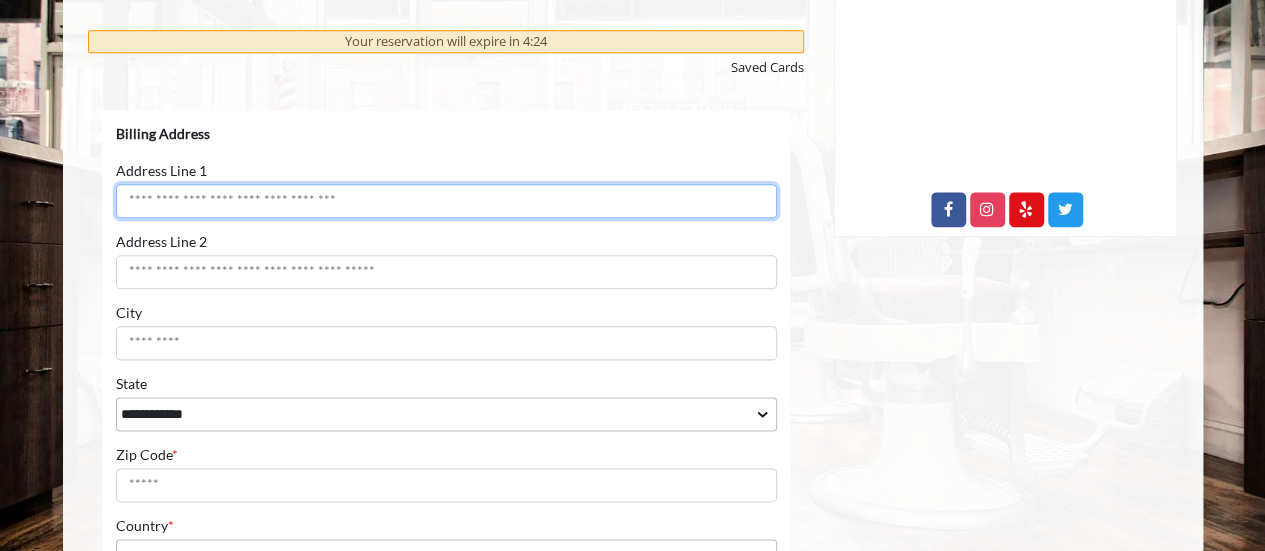 click on "Address Line 1" at bounding box center (445, 201) 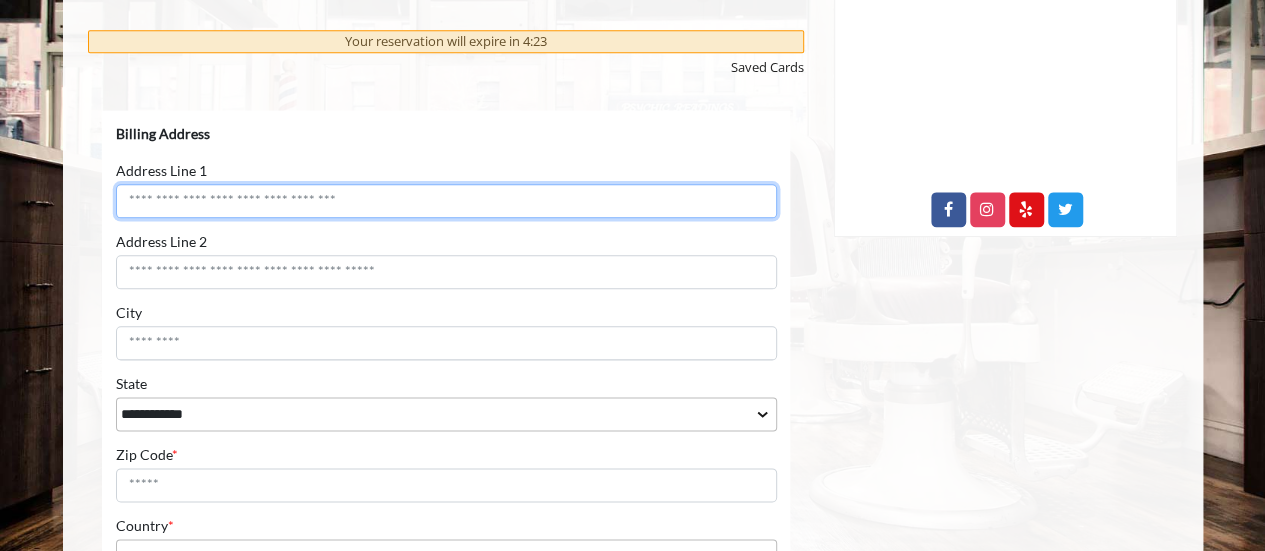 type on "**********" 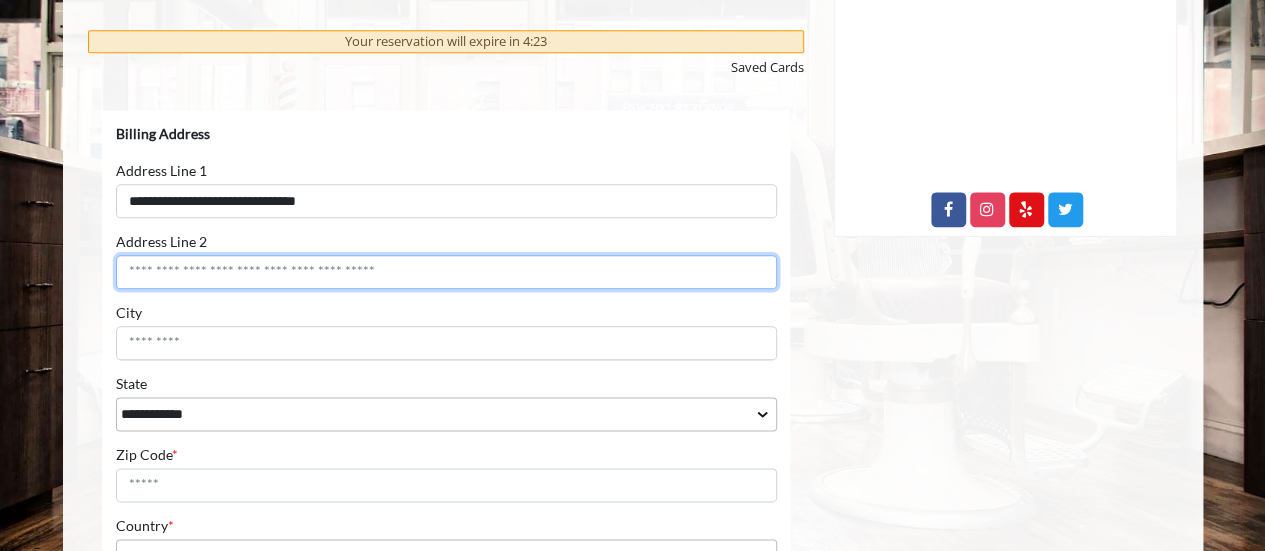 type on "**" 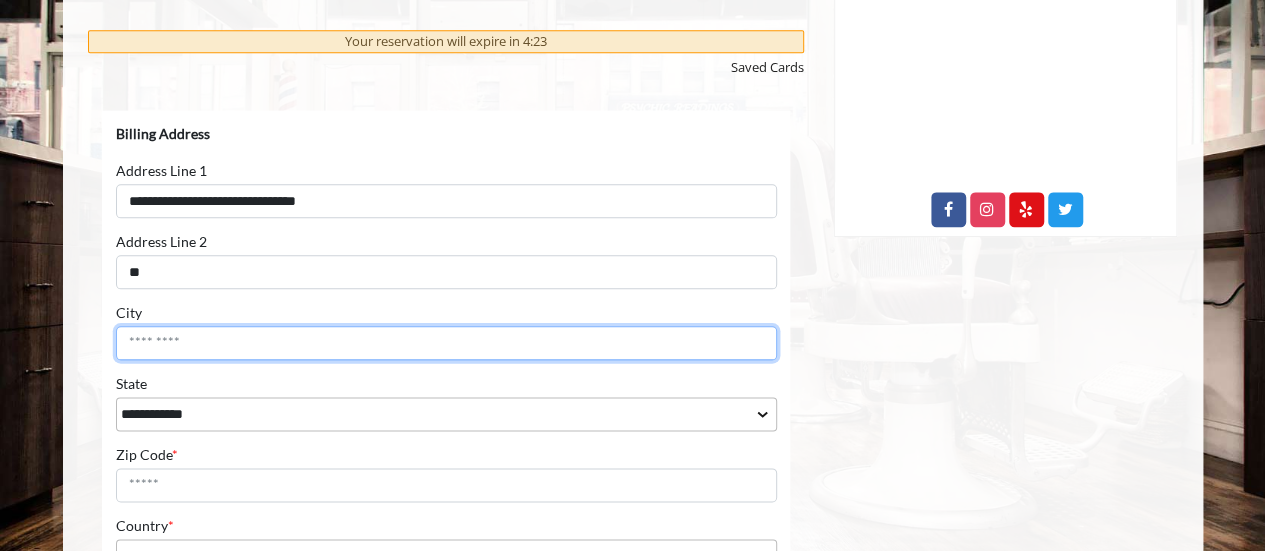 type on "********" 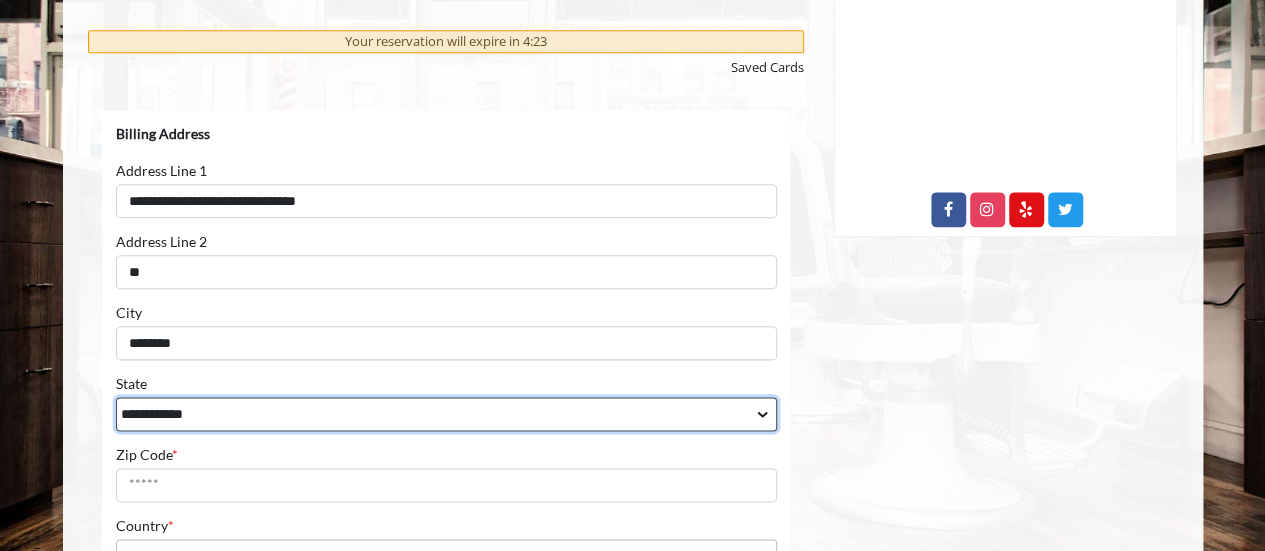 select on "**" 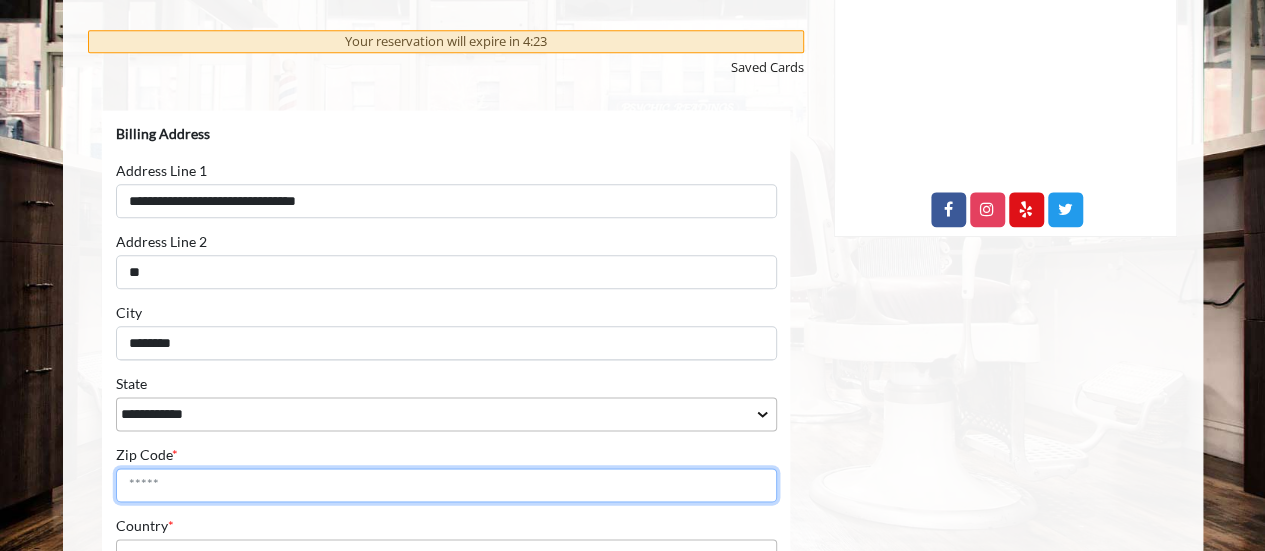 type on "*****" 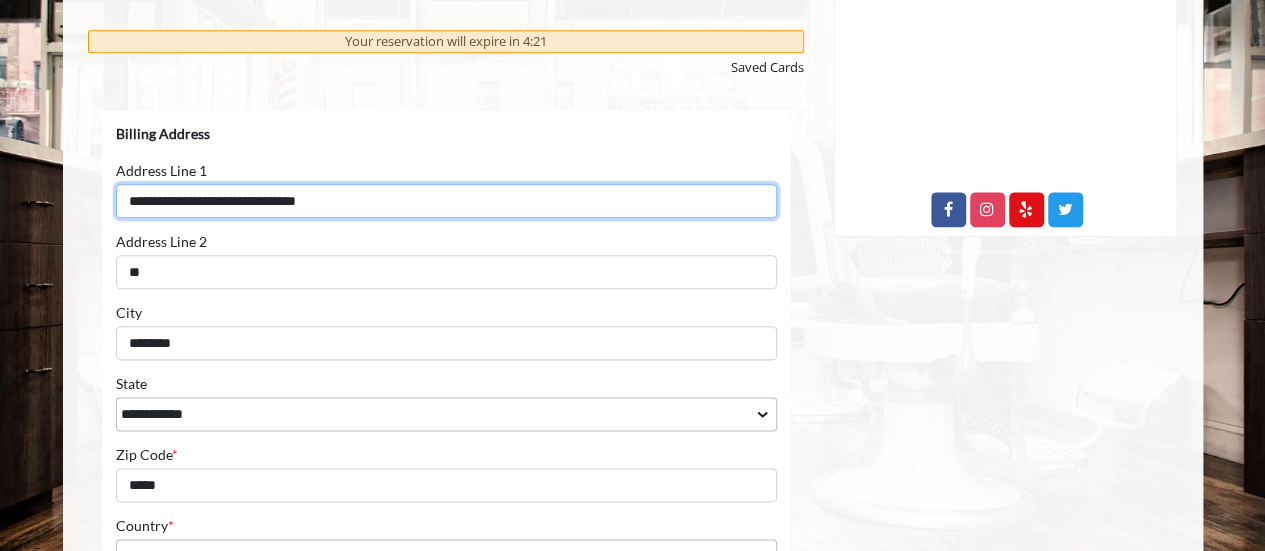 click on "**********" at bounding box center (445, 201) 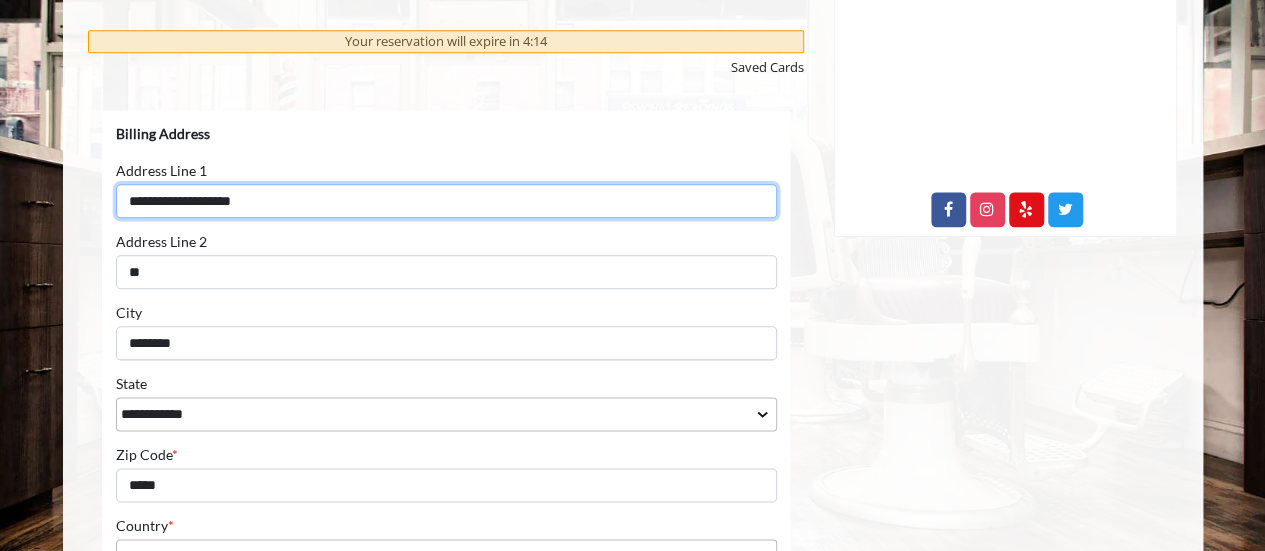 click on "**********" at bounding box center (445, 201) 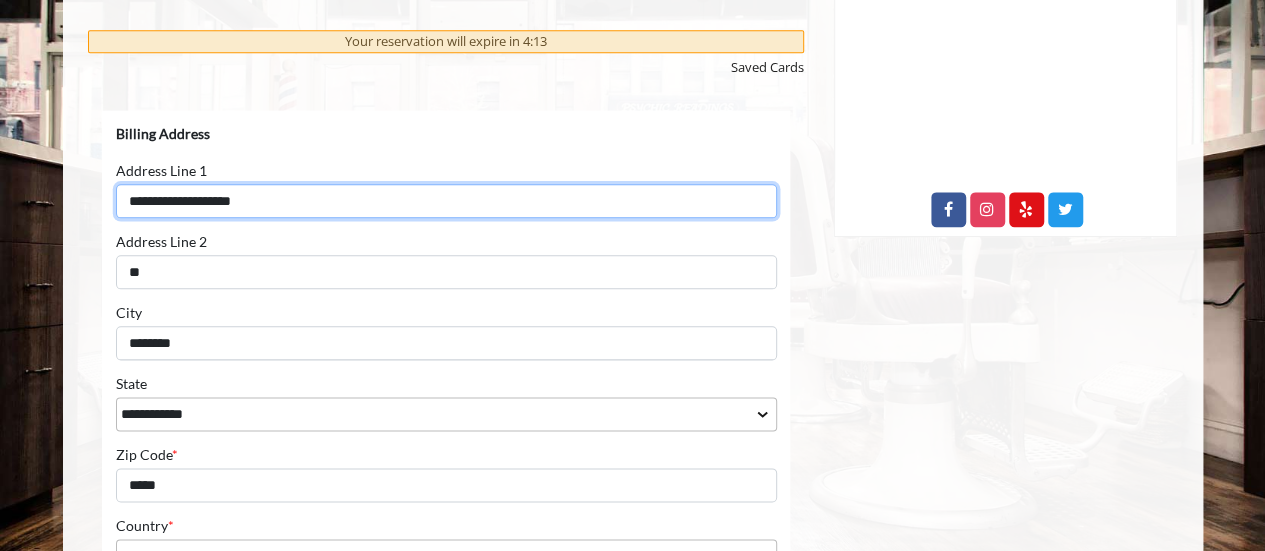 type on "**********" 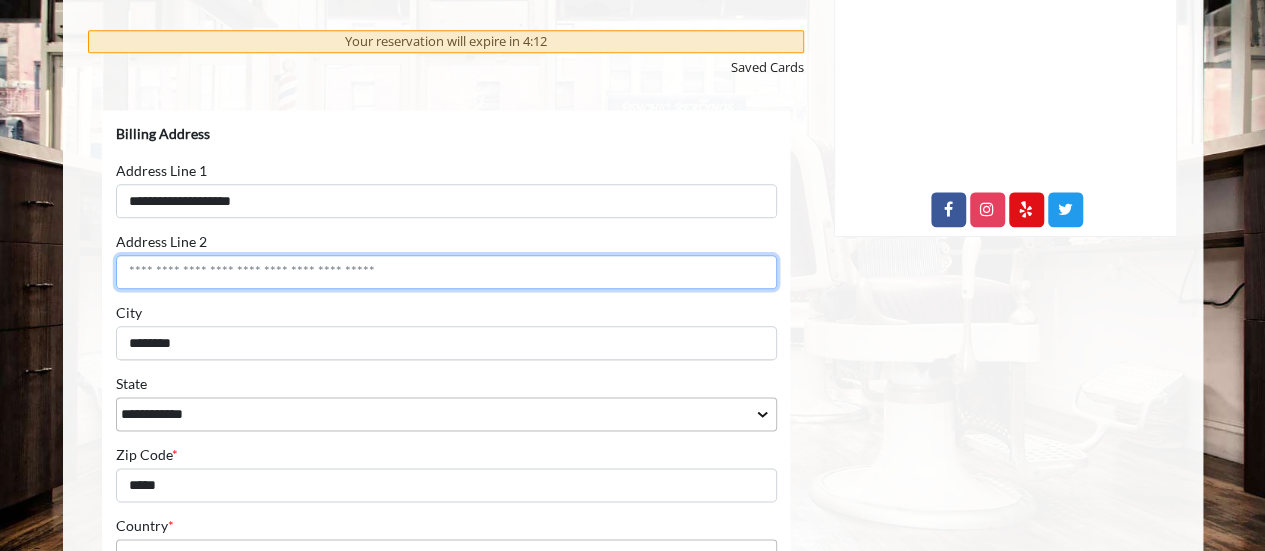type 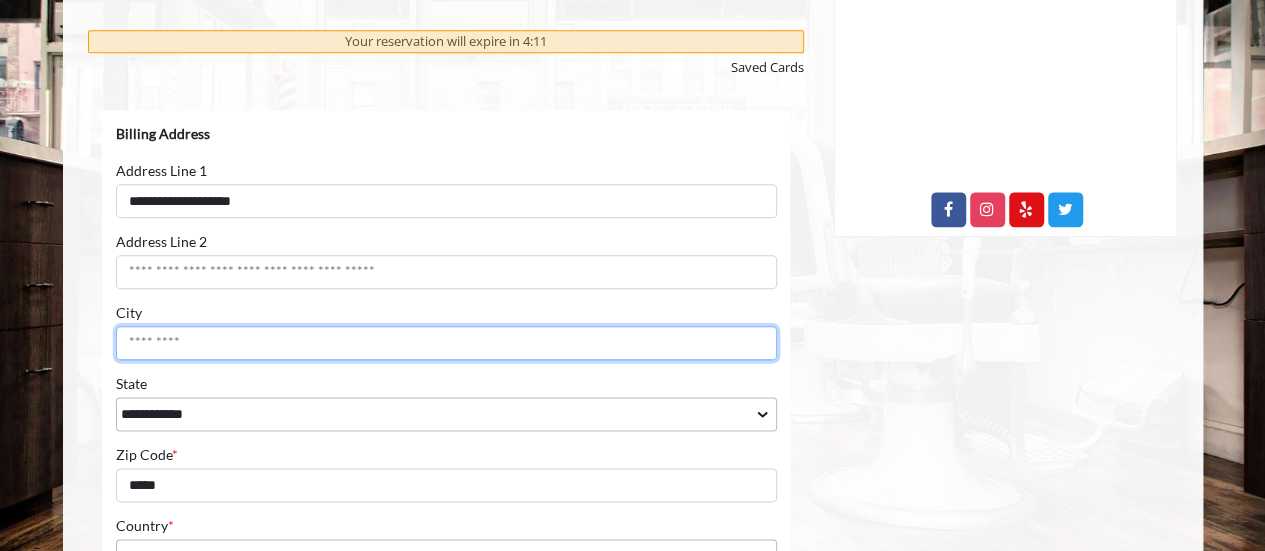 type on "*" 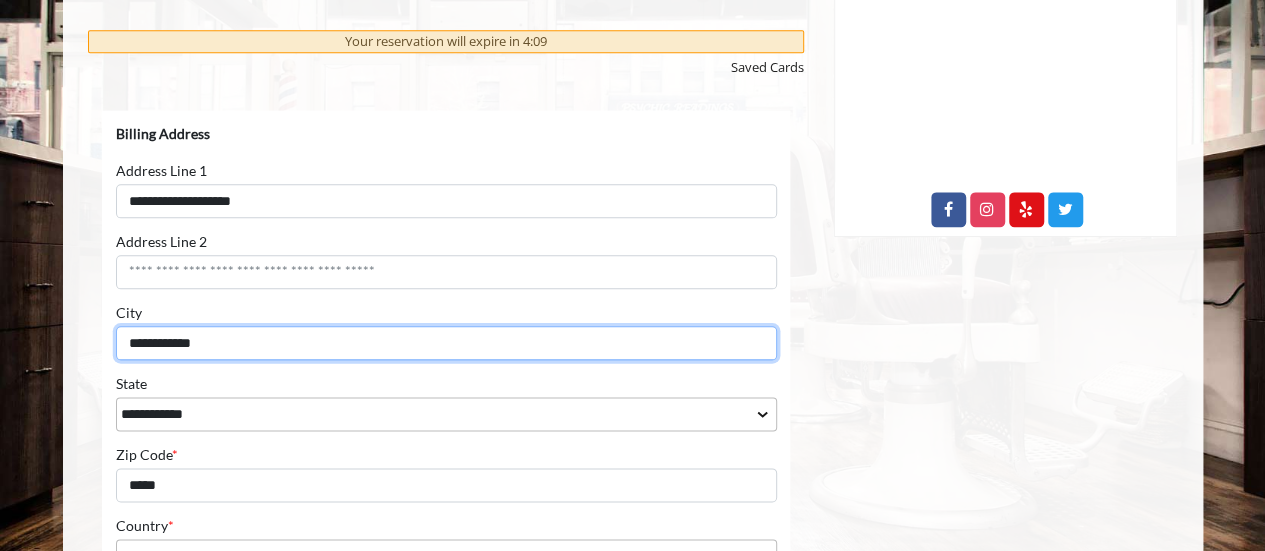 type on "**********" 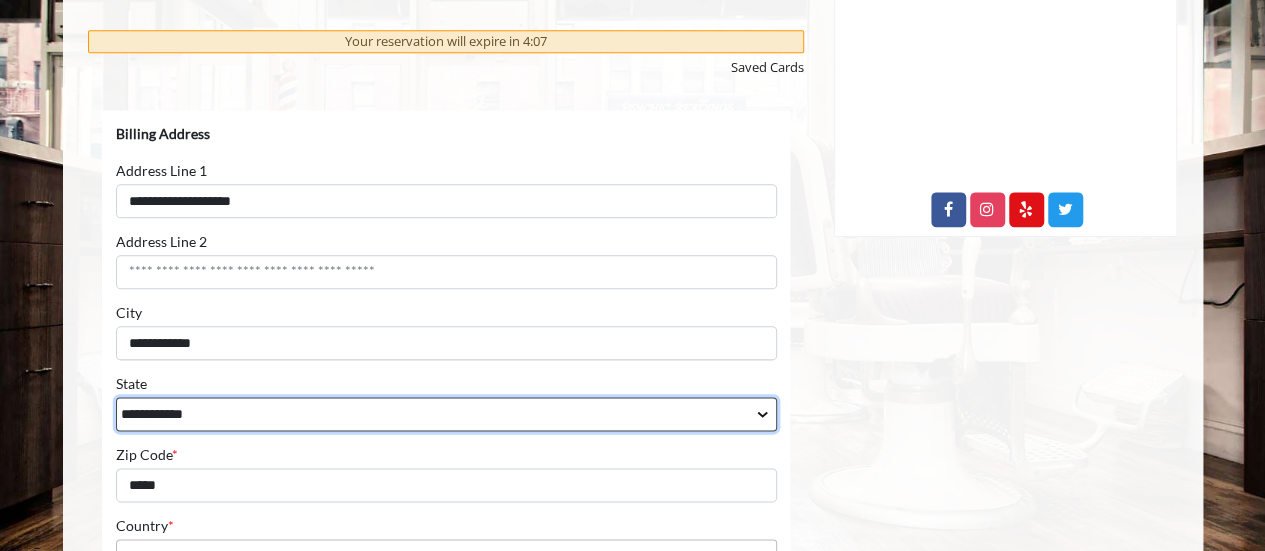 select on "**" 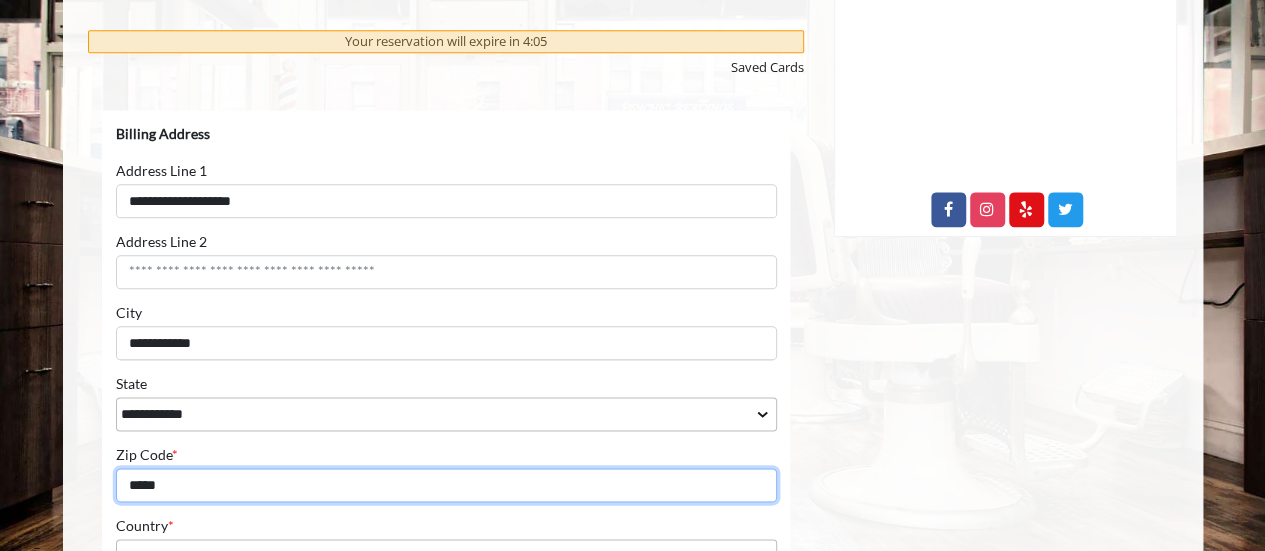 type on "*****" 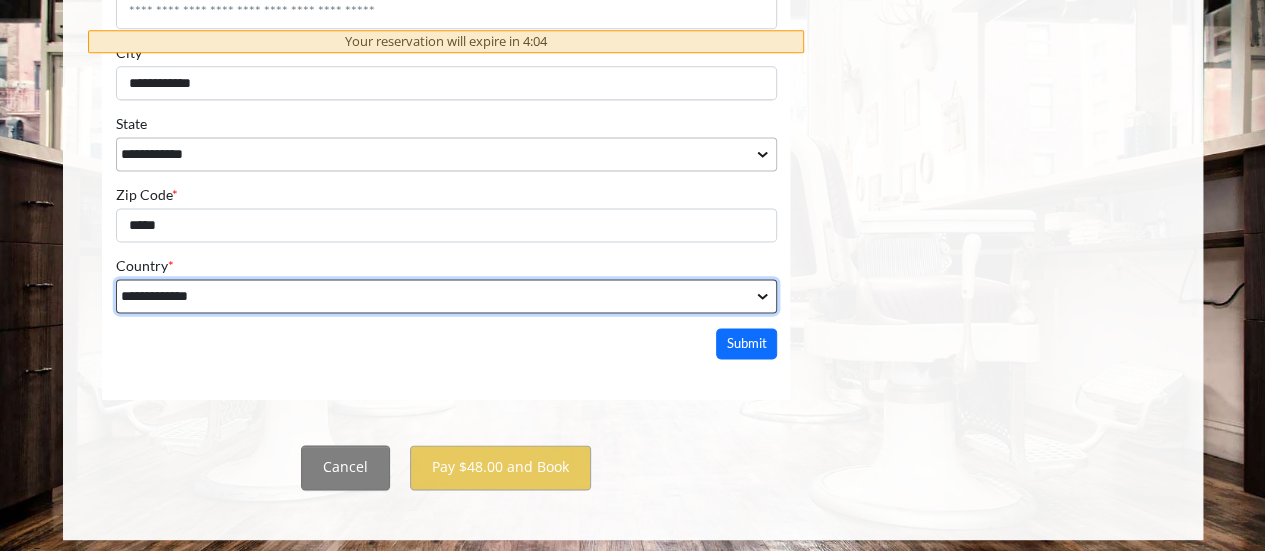 scroll, scrollTop: 1328, scrollLeft: 0, axis: vertical 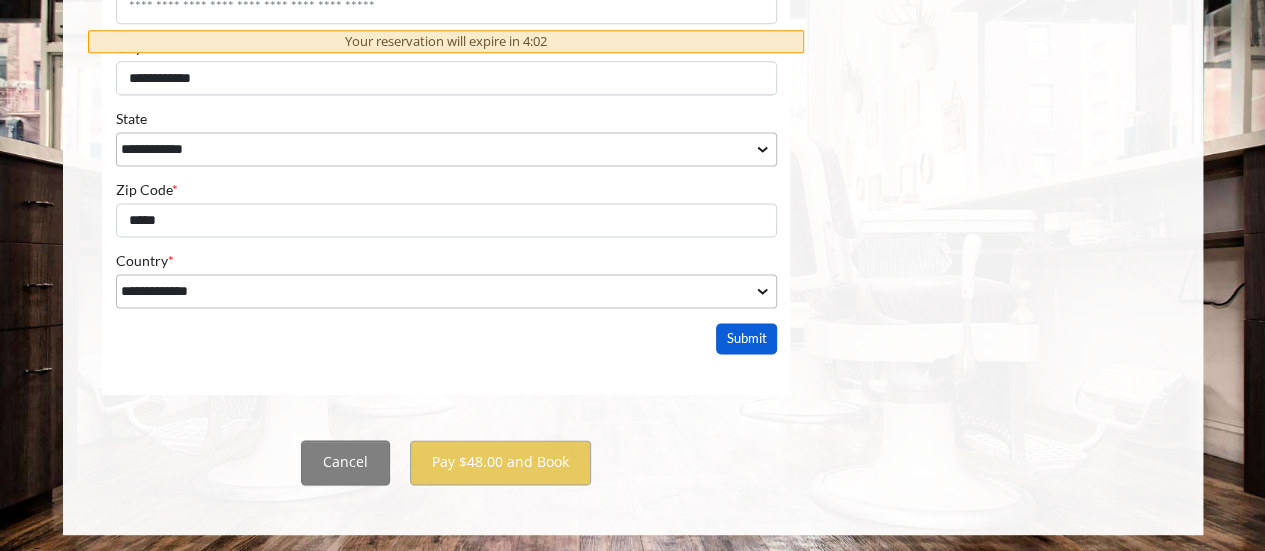 click on "Submit" at bounding box center [746, 338] 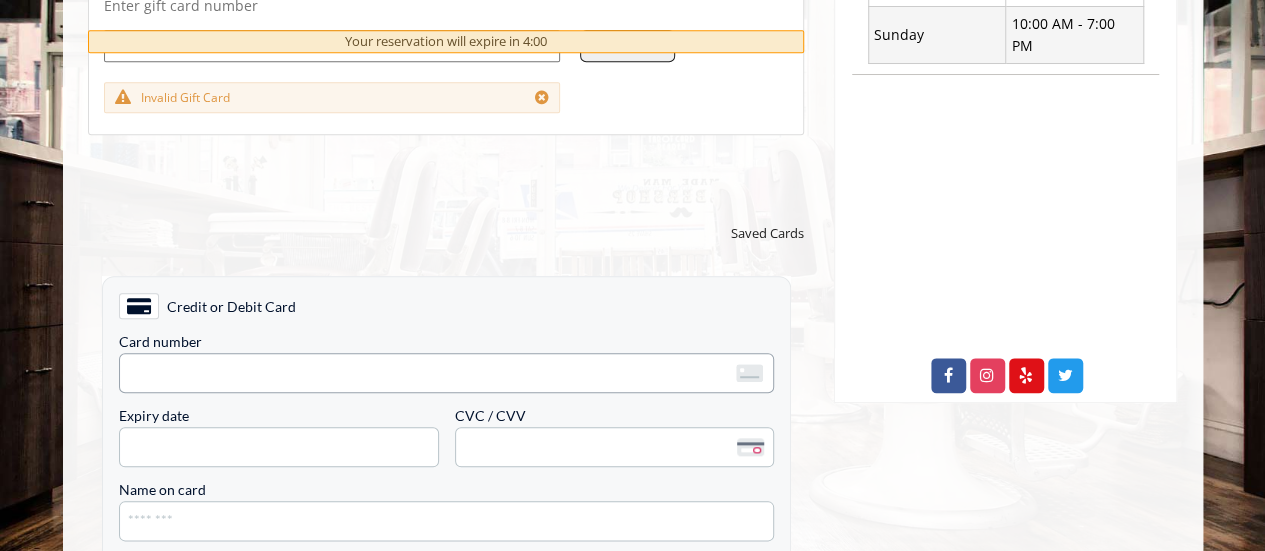 scroll, scrollTop: 928, scrollLeft: 0, axis: vertical 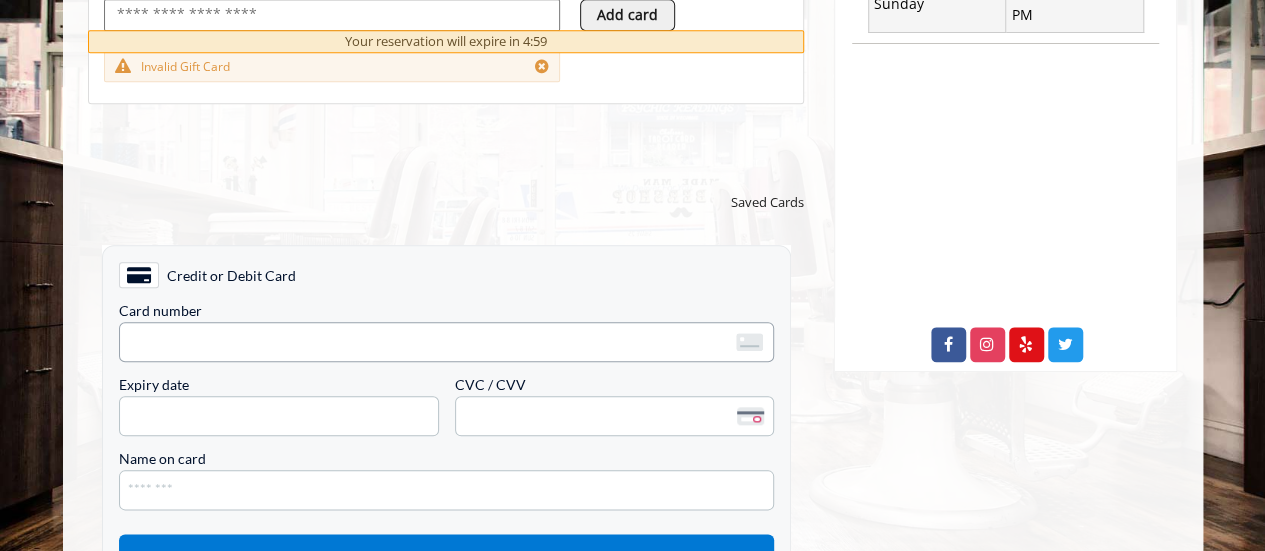 click on "<p>Your browser does not support iframes.</p>" at bounding box center (445, 342) 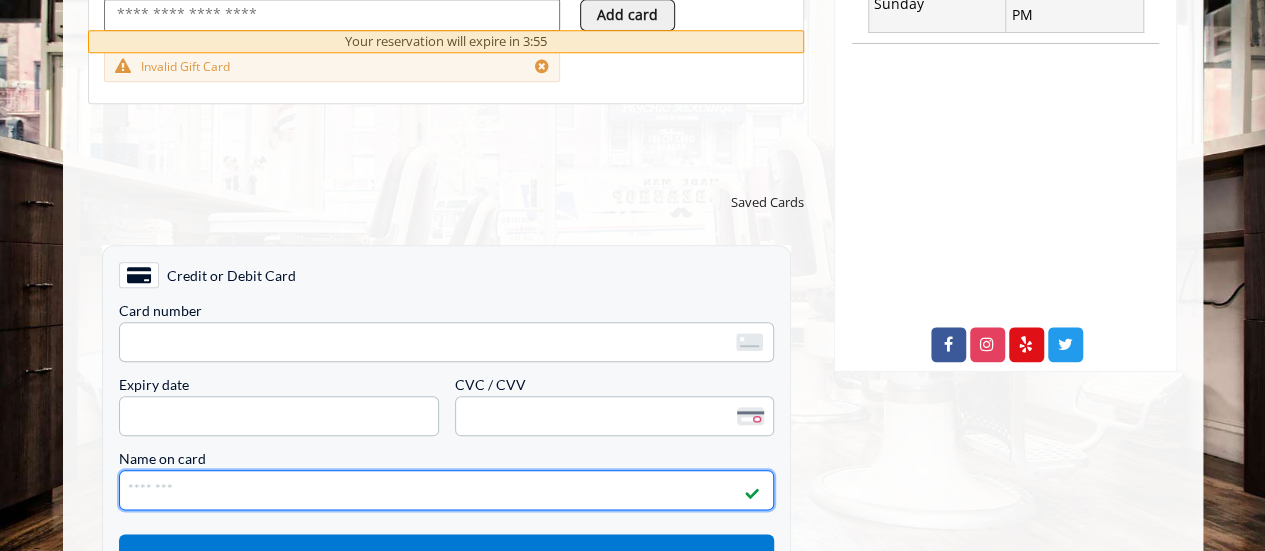 type on "**********" 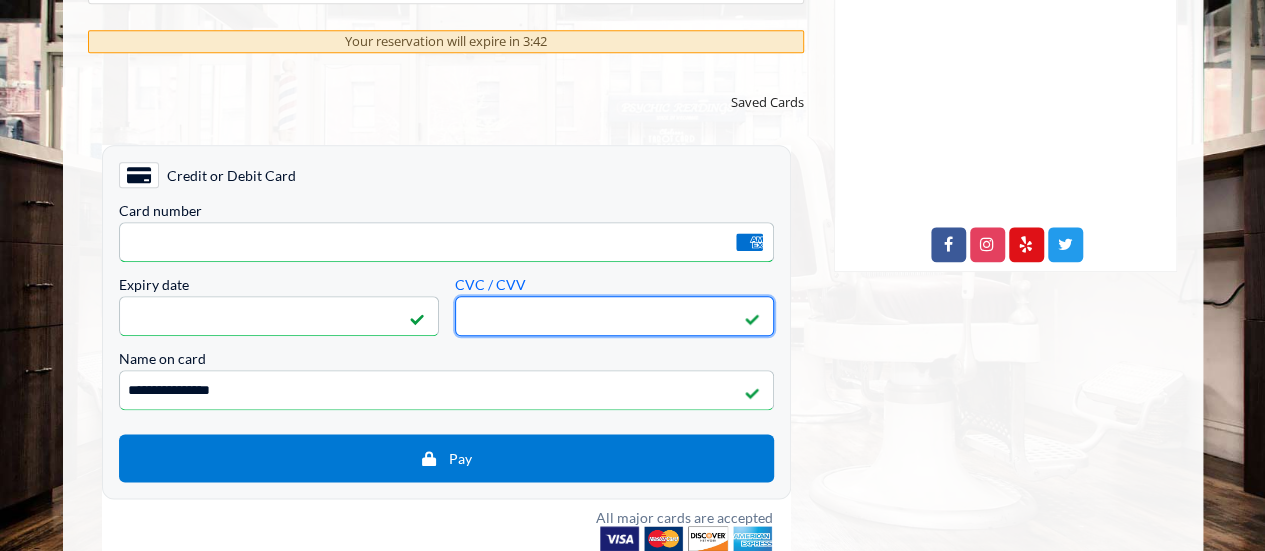 scroll, scrollTop: 1328, scrollLeft: 0, axis: vertical 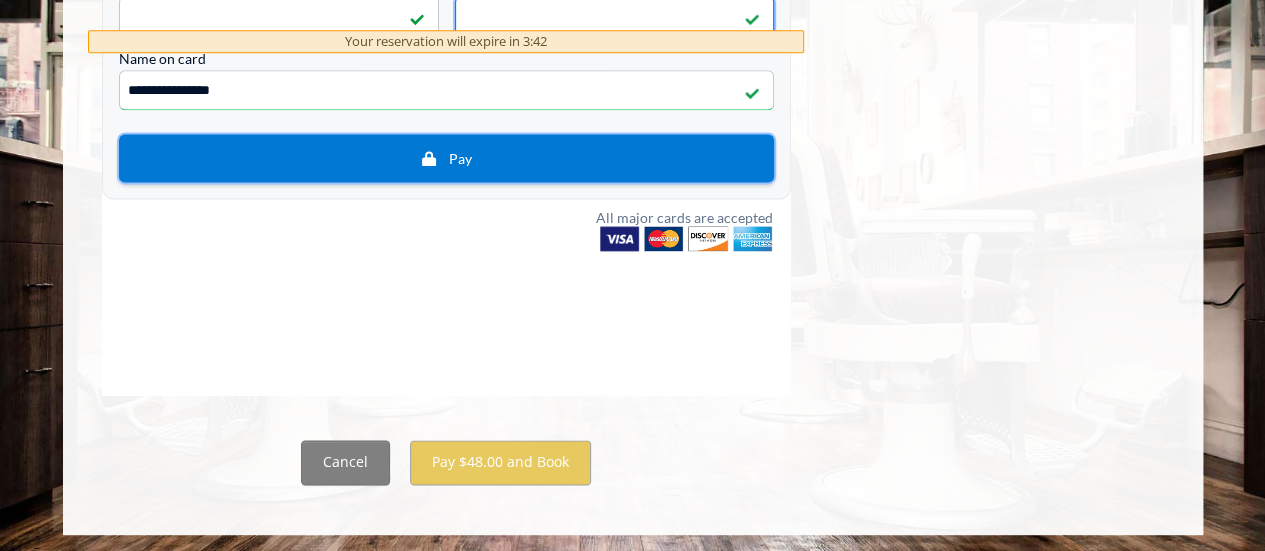 click on "Pay" at bounding box center [445, 158] 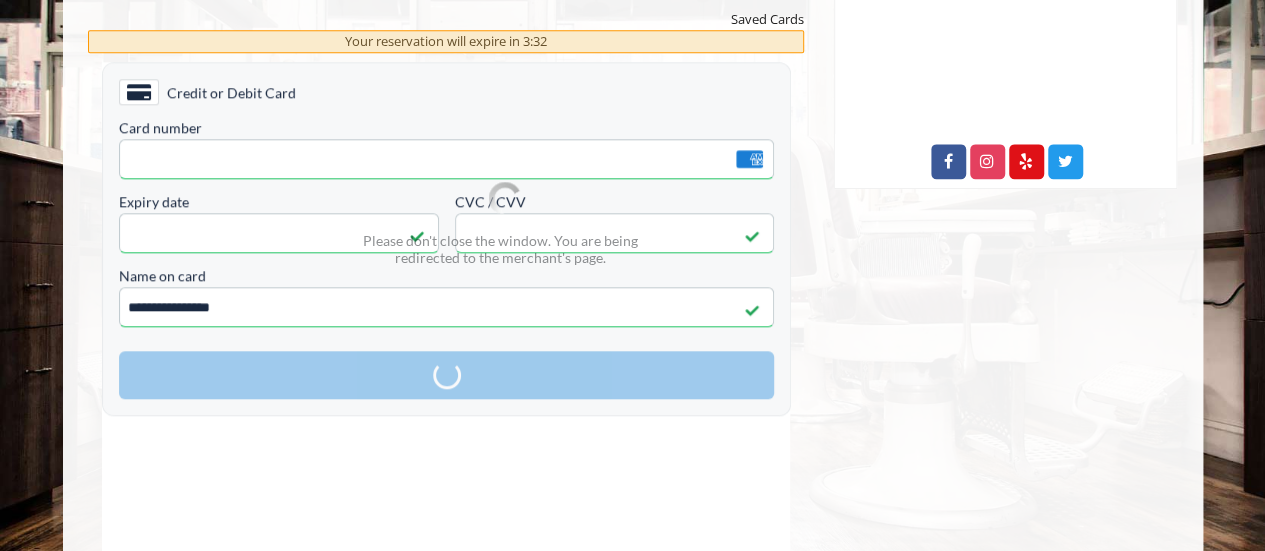 scroll, scrollTop: 1328, scrollLeft: 0, axis: vertical 